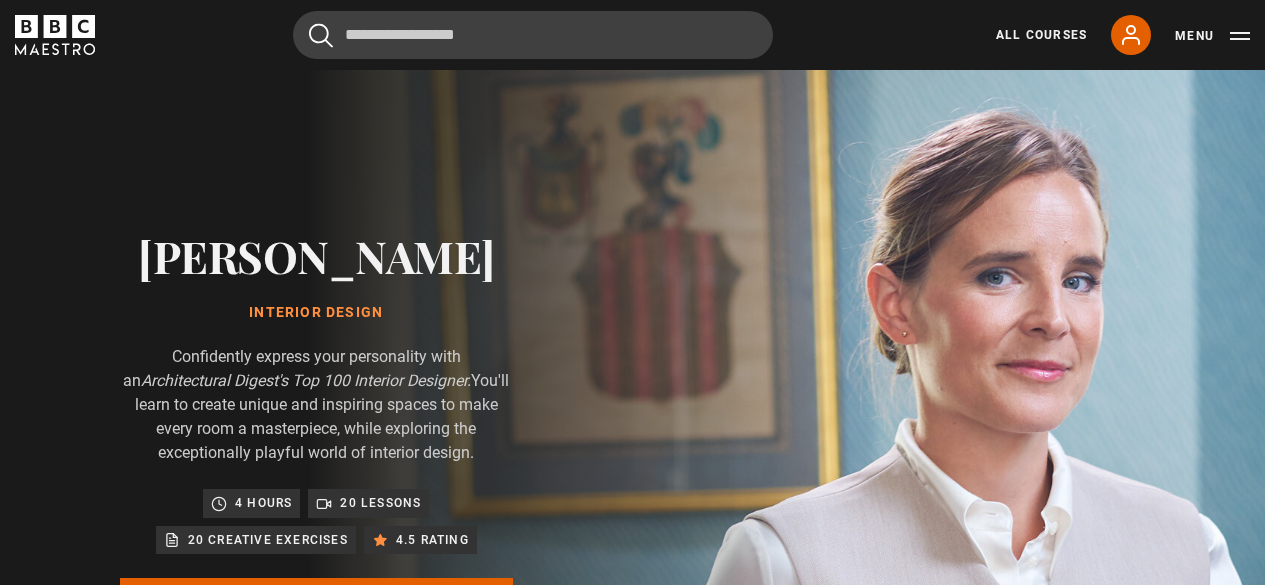 scroll, scrollTop: 0, scrollLeft: 0, axis: both 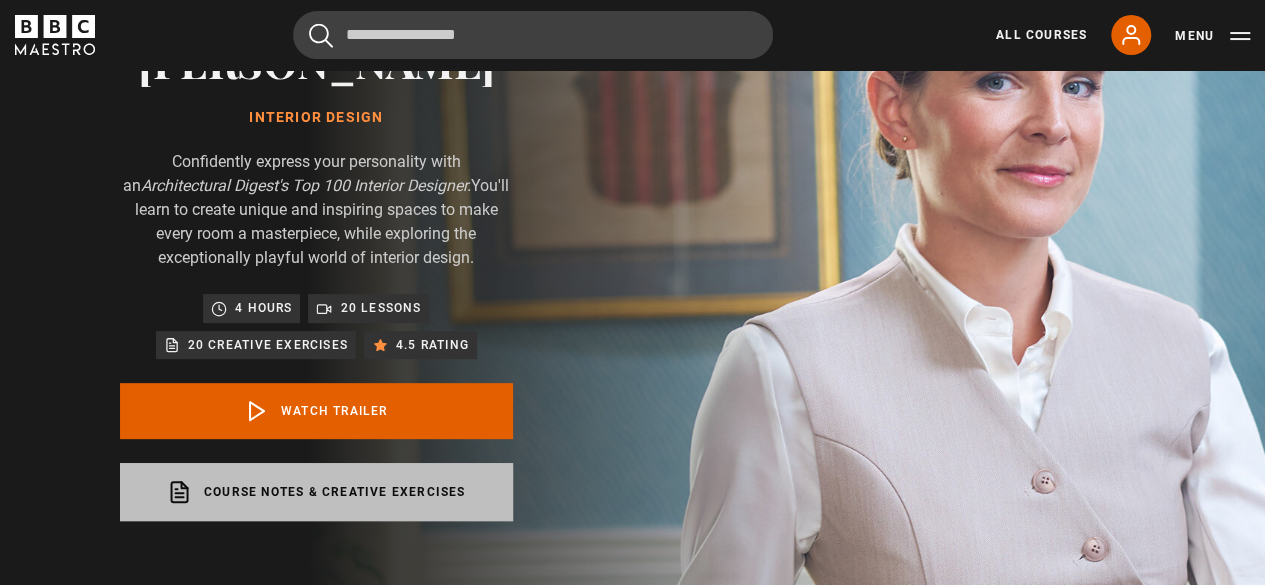 click on "Course notes & creative exercises
opens in a new tab" at bounding box center (316, 492) 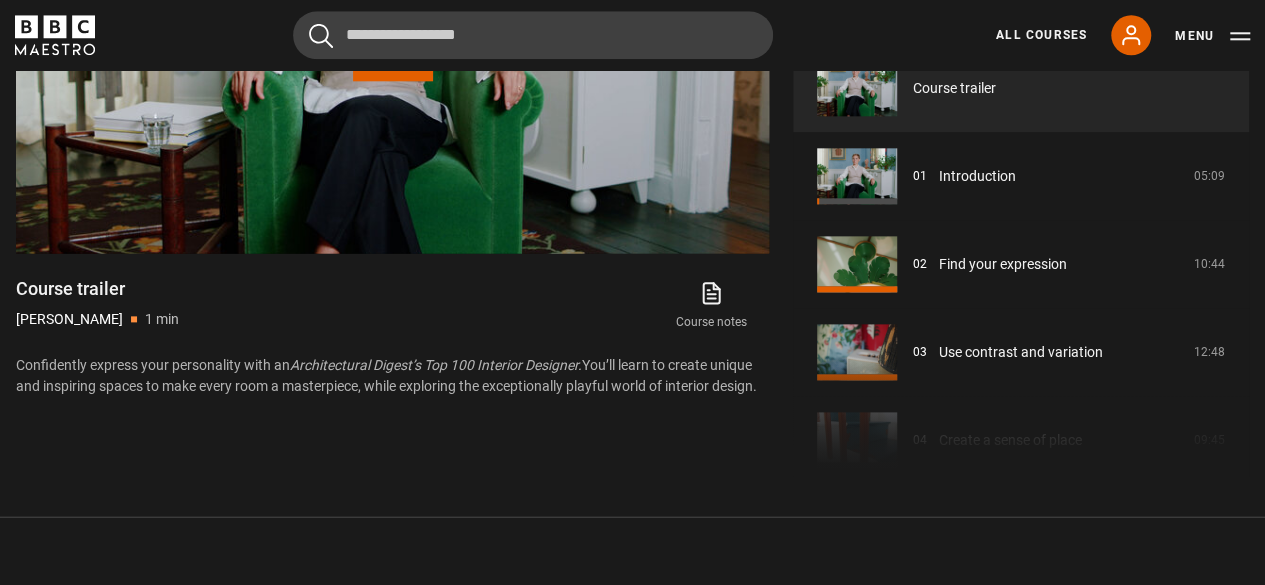 scroll, scrollTop: 1128, scrollLeft: 0, axis: vertical 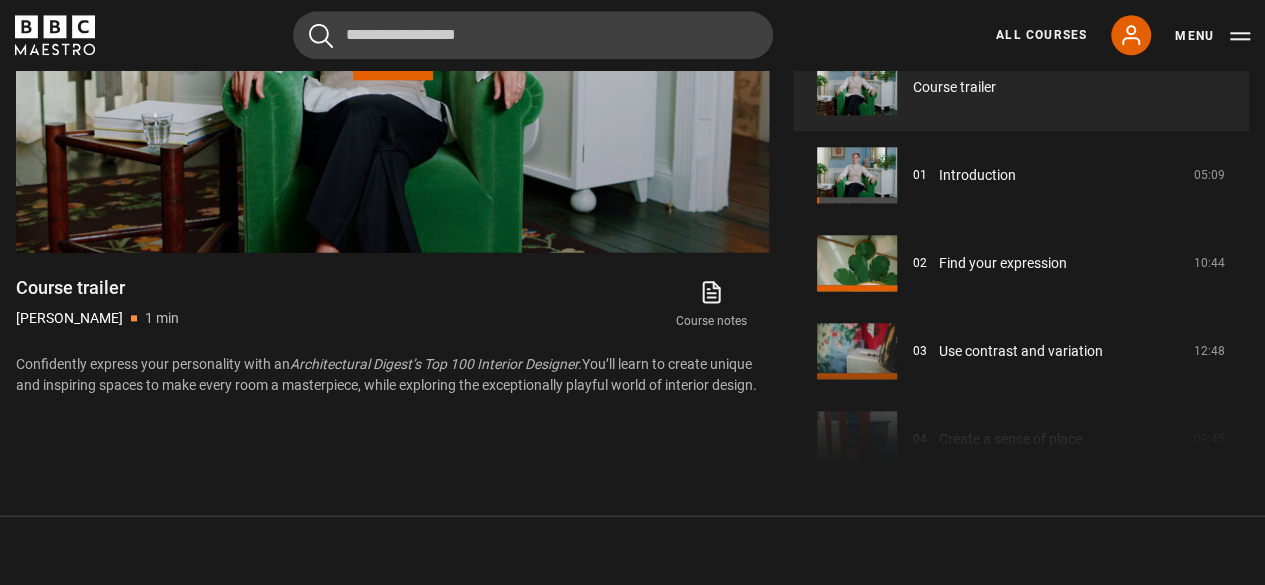 click on "Course trailer
01
Introduction
05:09
02
Find your expression
10:44
03
Use contrast and variation
12:48
04
Create a sense of place
09:45
05
Find inspiration, with Nicky Haslam
12:09
06" at bounding box center (1021, 259) 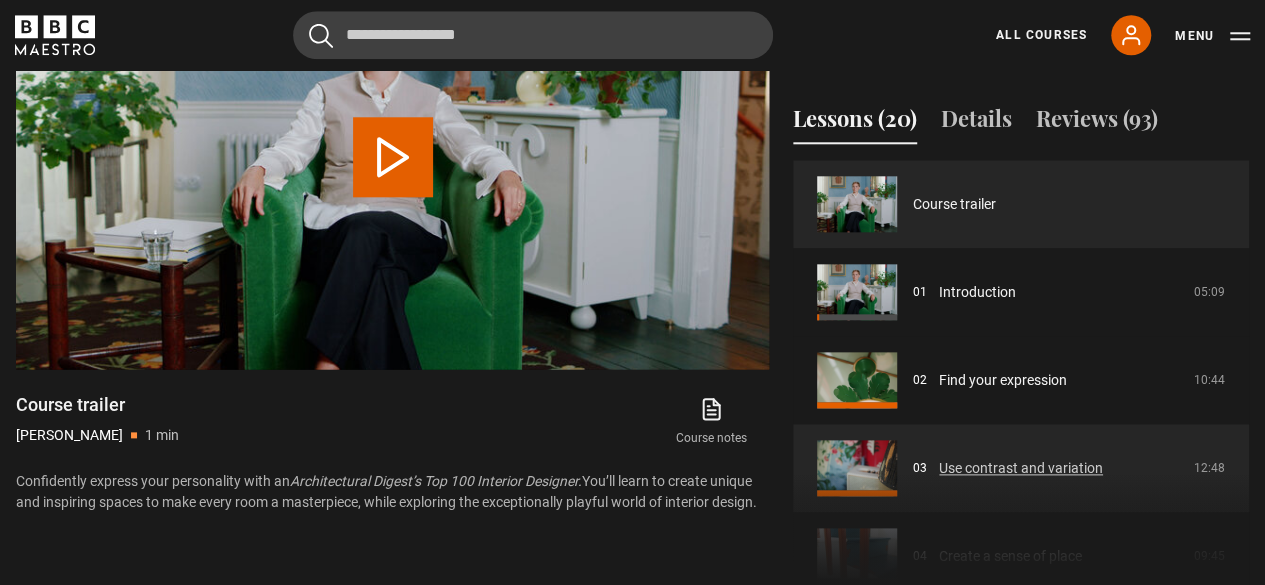 scroll, scrollTop: 1015, scrollLeft: 0, axis: vertical 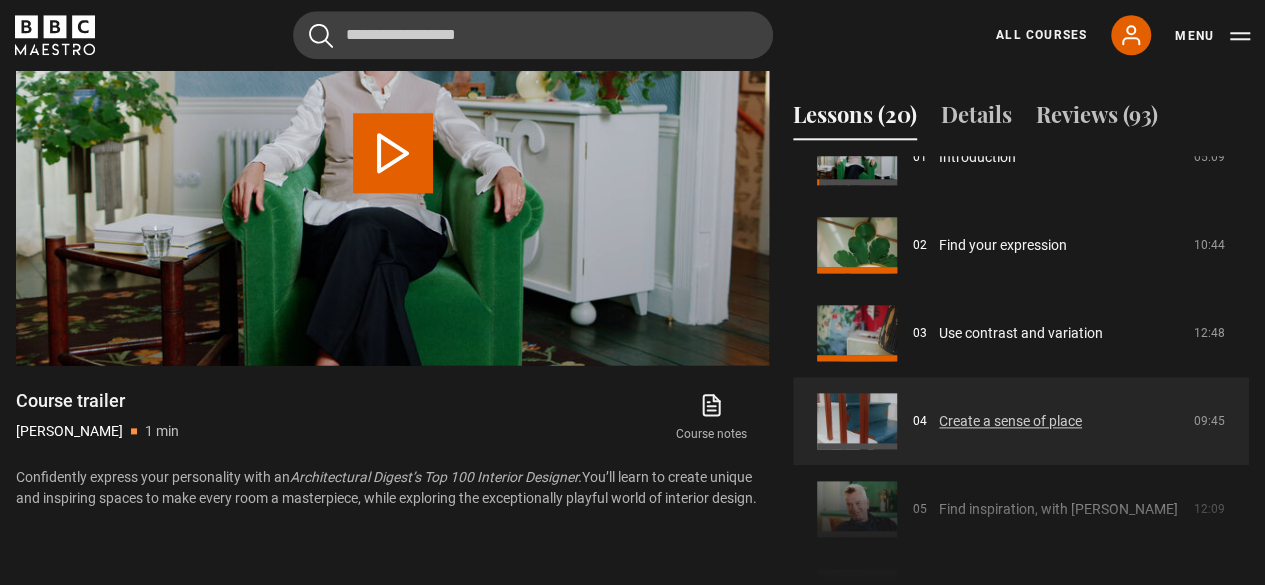 click on "Create a sense of place" at bounding box center (1010, 421) 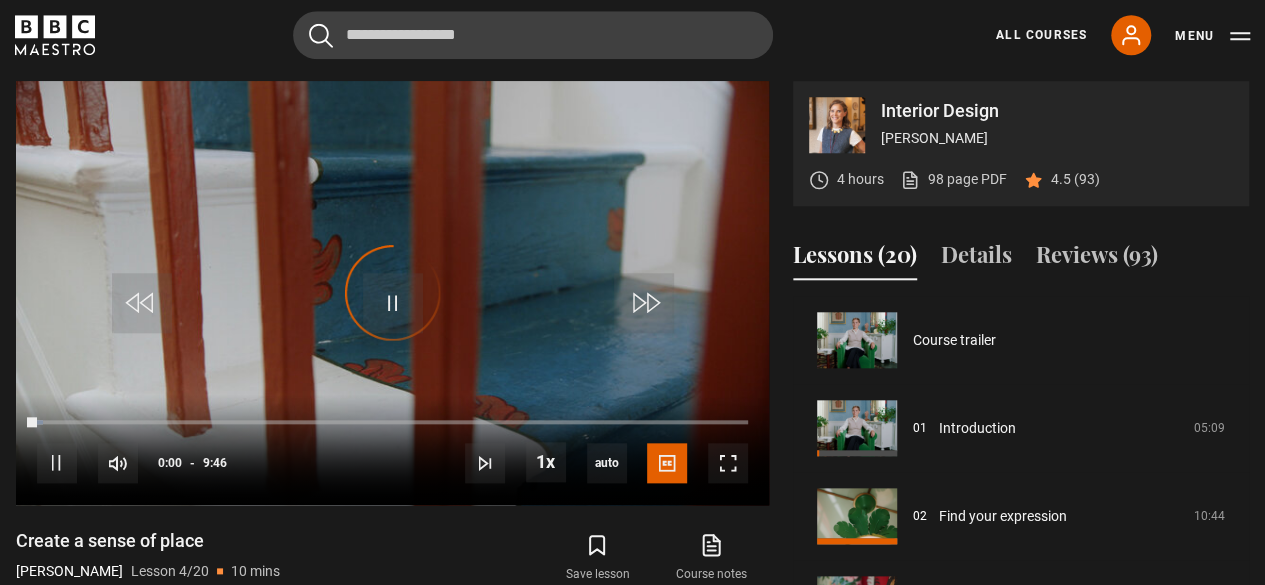 scroll, scrollTop: 875, scrollLeft: 0, axis: vertical 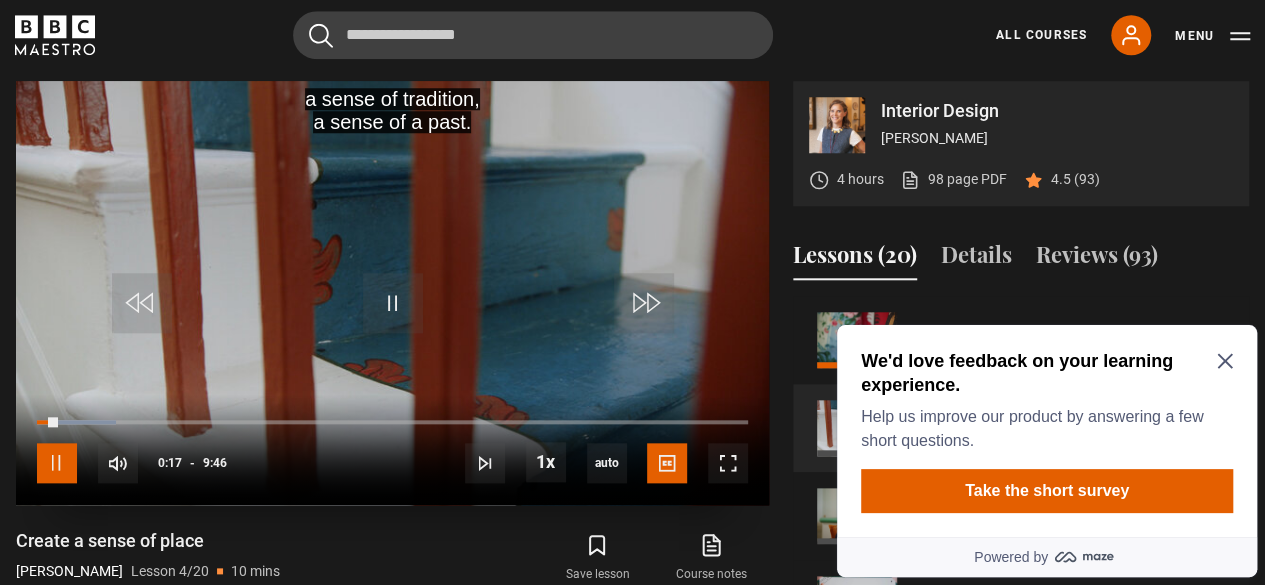 click at bounding box center [57, 463] 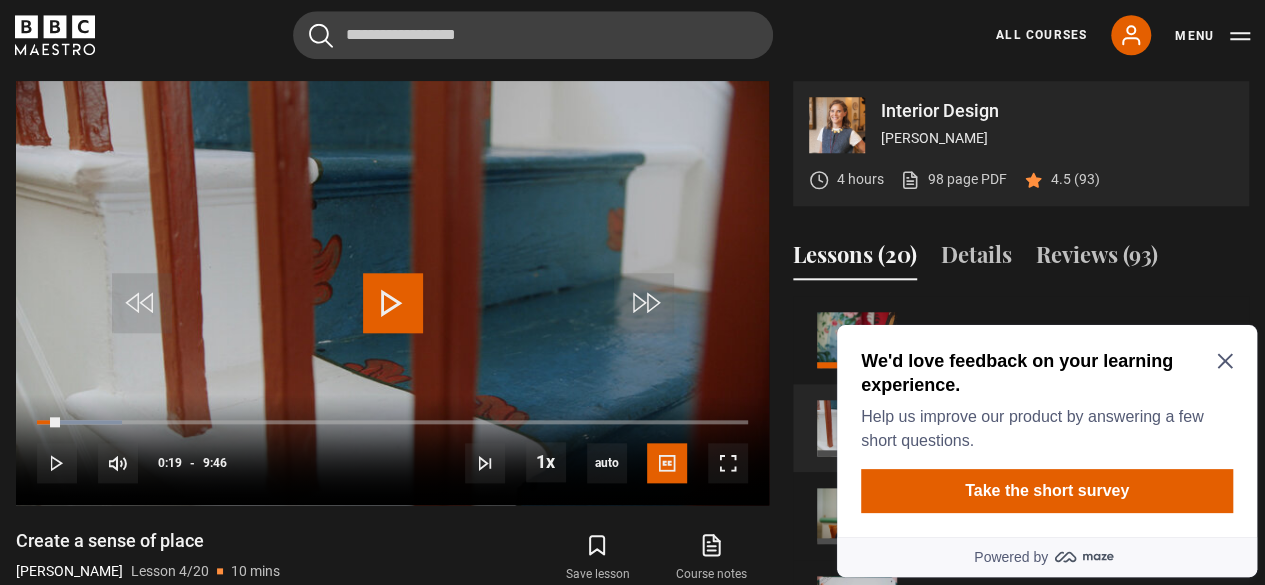click 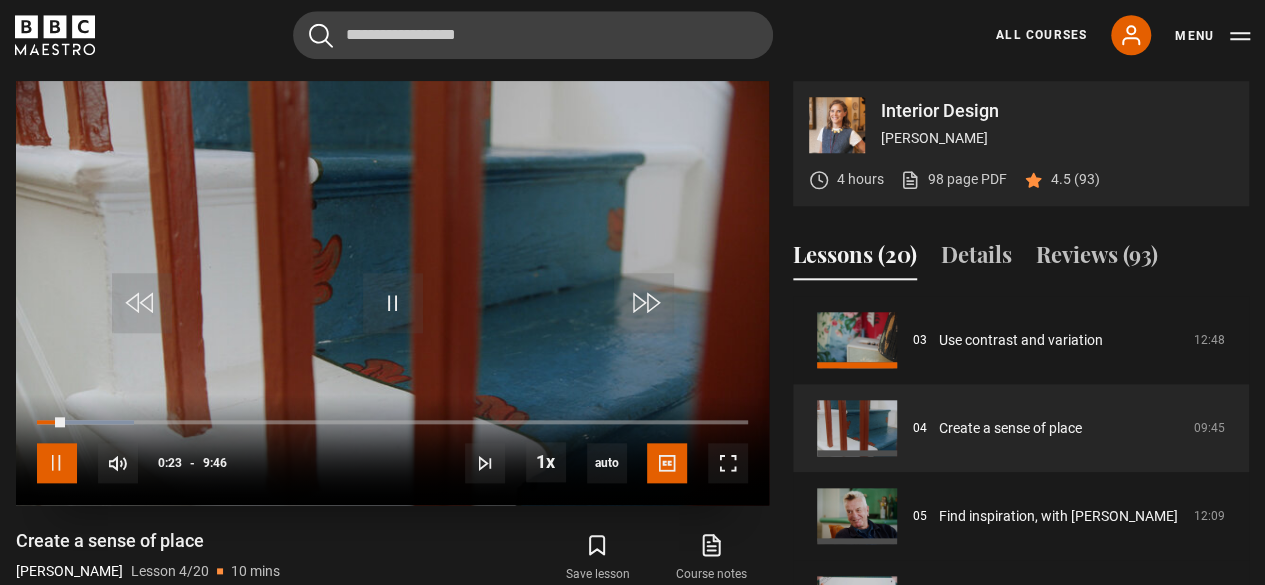 click at bounding box center (57, 463) 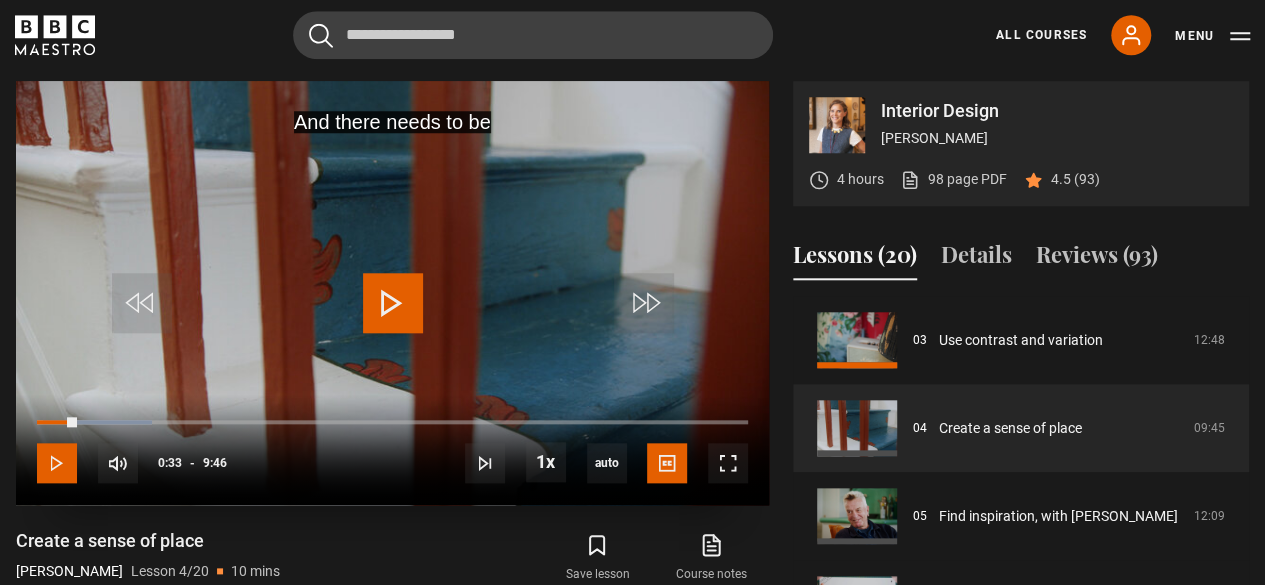 click at bounding box center [57, 463] 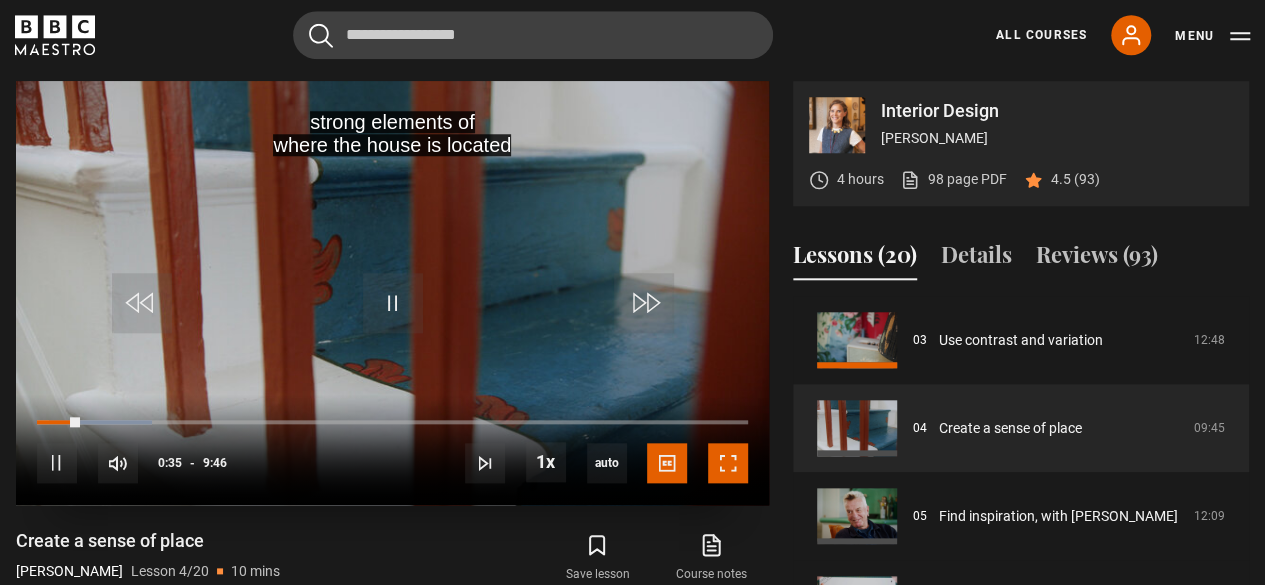 click at bounding box center (728, 463) 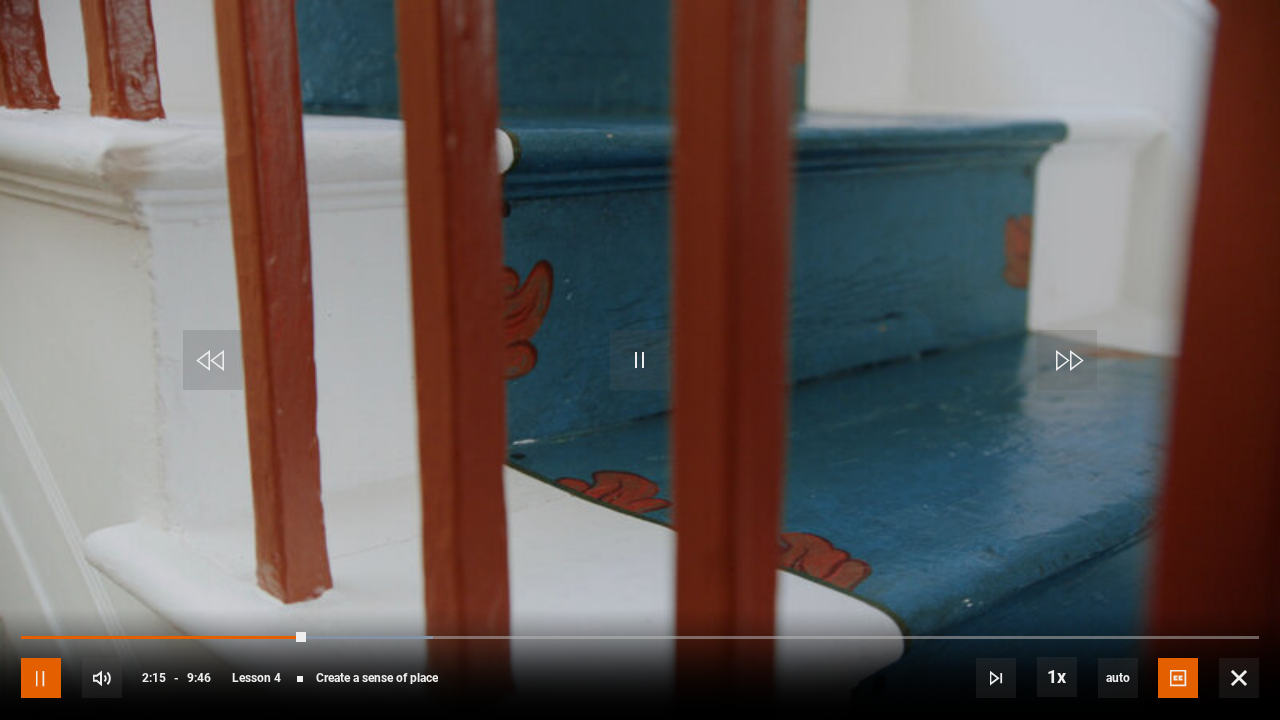 click at bounding box center (41, 678) 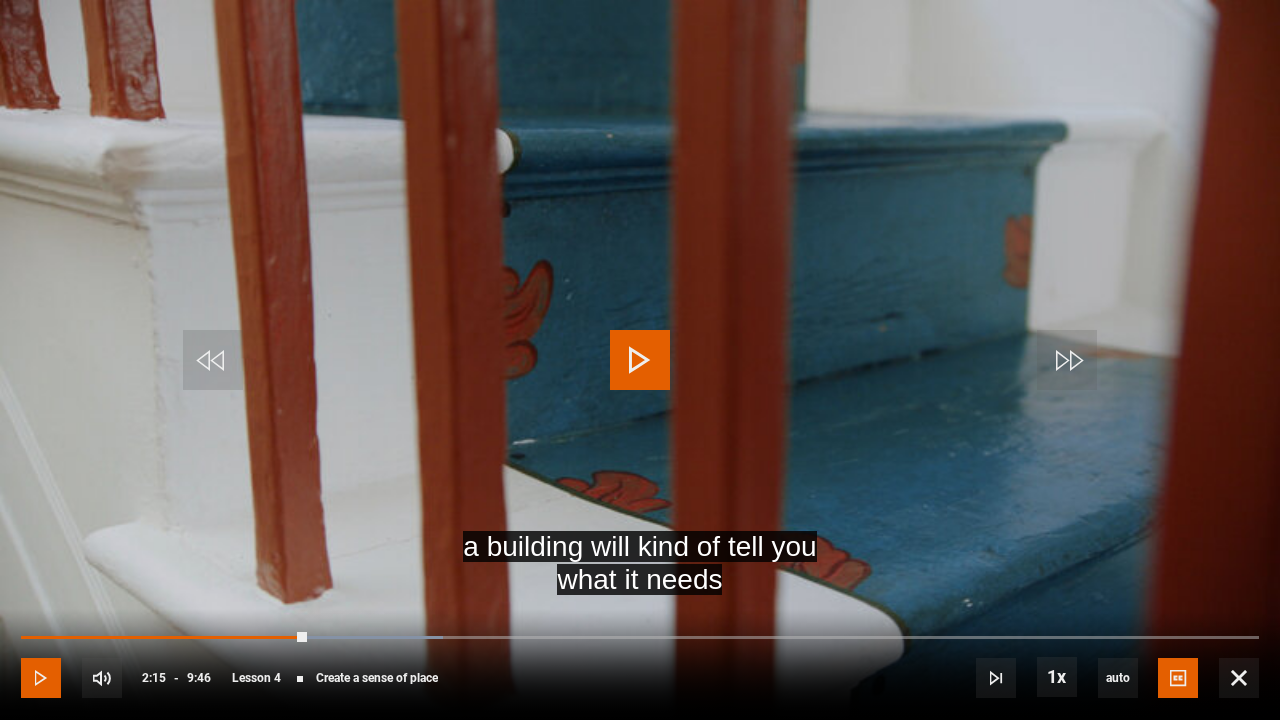 click at bounding box center (41, 678) 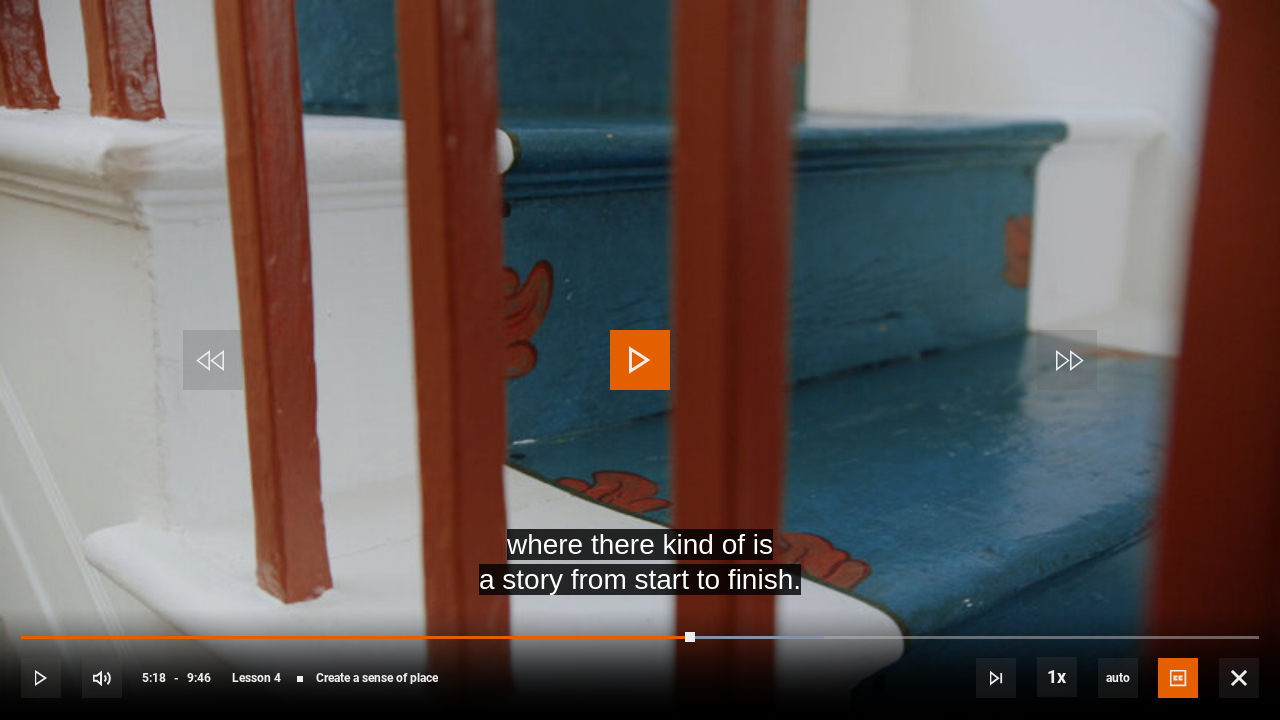 click at bounding box center (640, 360) 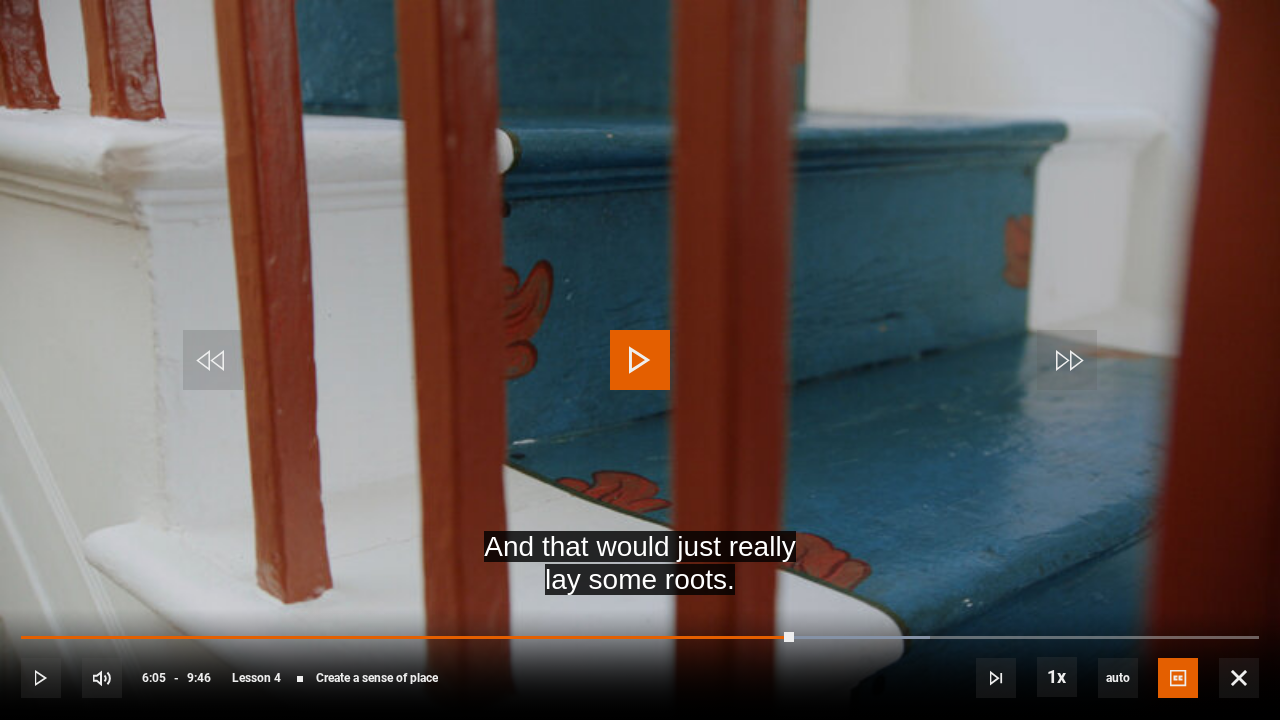click at bounding box center [640, 360] 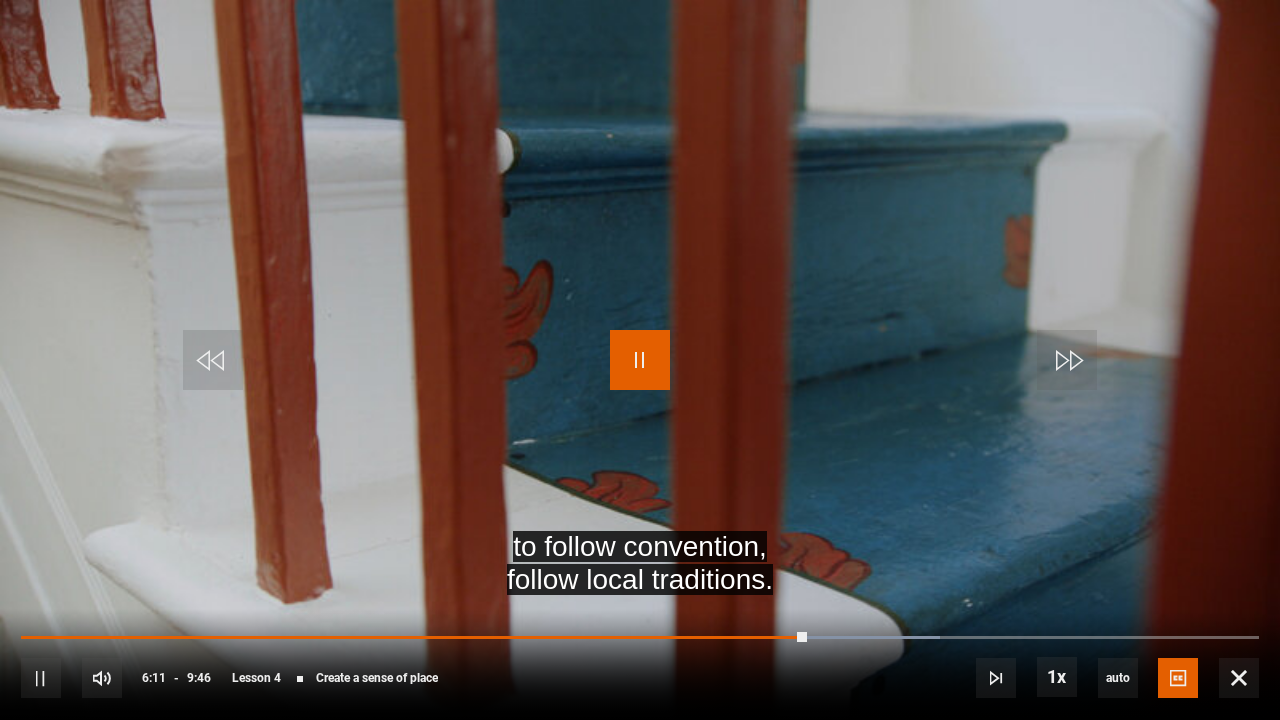 click at bounding box center (640, 360) 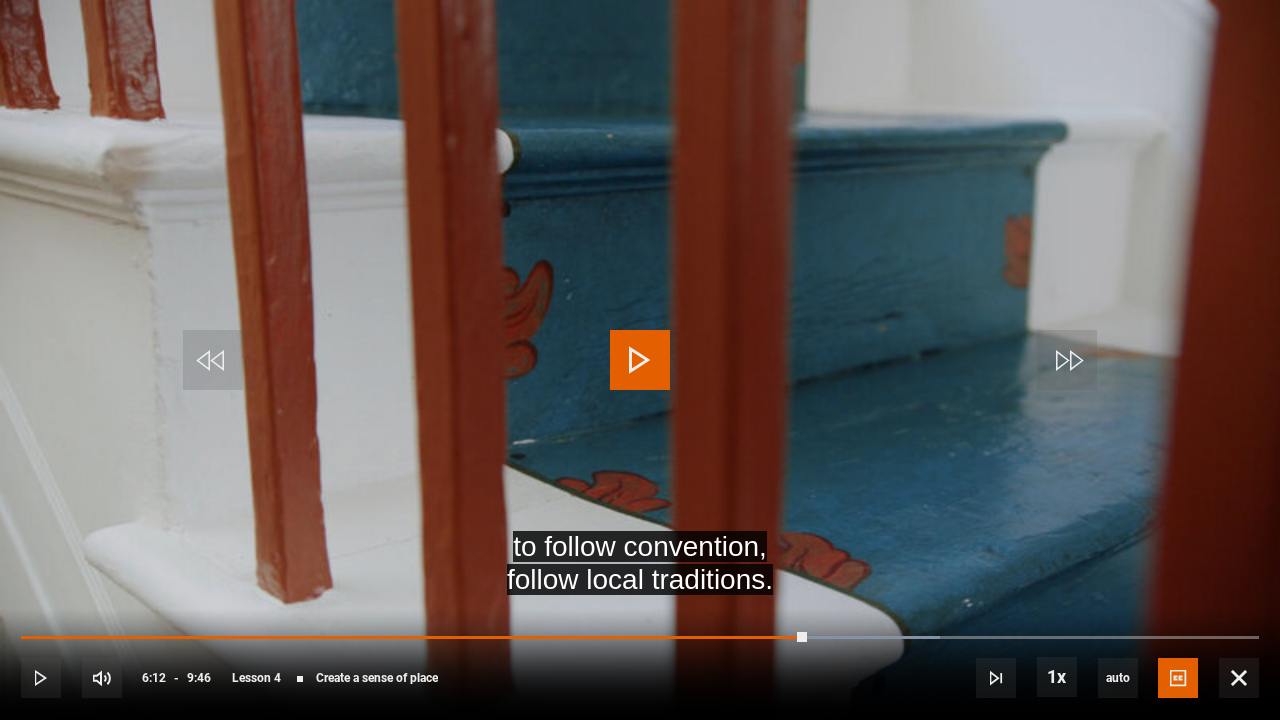 click at bounding box center (640, 360) 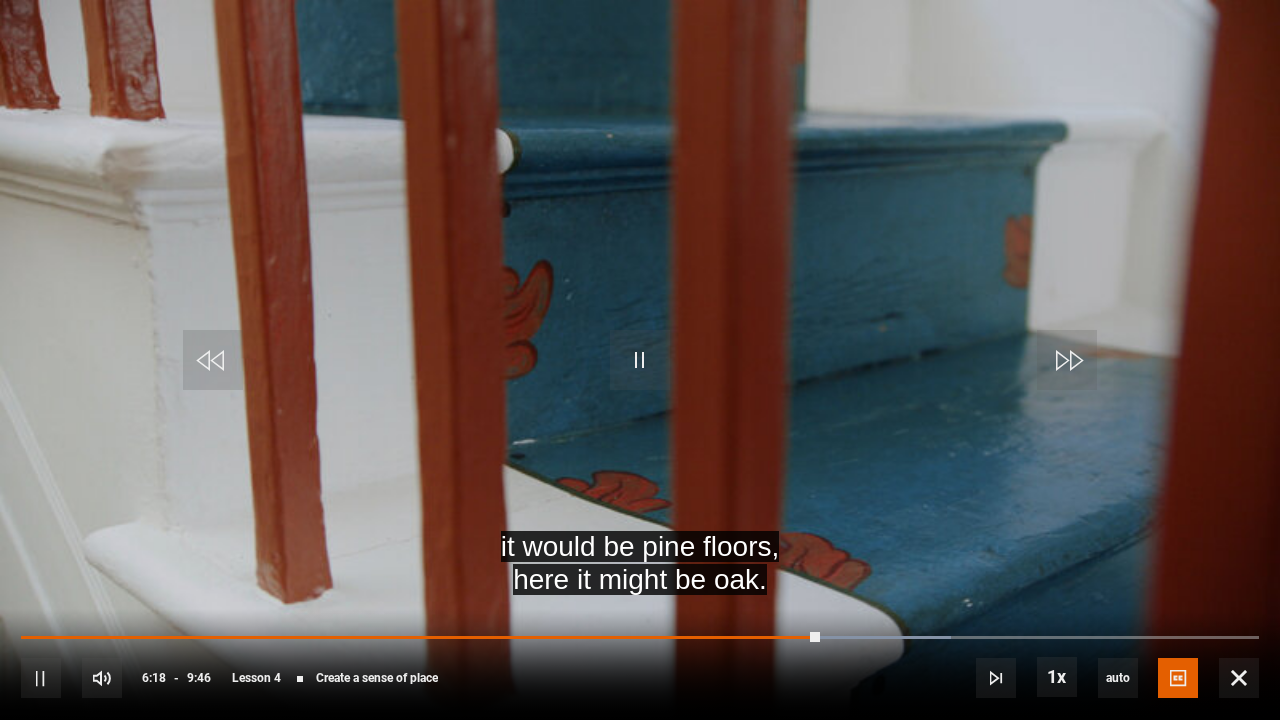 click on "10s Skip Back 10 seconds Pause 10s Skip Forward 10 seconds Loaded :  75.09% 0:33 6:18 Pause Mute 8% Current Time  6:18 - Duration  9:46
[PERSON_NAME]
Lesson 4
Create a sense of place
1x Playback Rate 2x 1.5x 1x , selected 0.5x auto Quality 360p 720p 1080p 2160p Auto , selected Captions captions off English  Captions , selected" at bounding box center [640, 664] 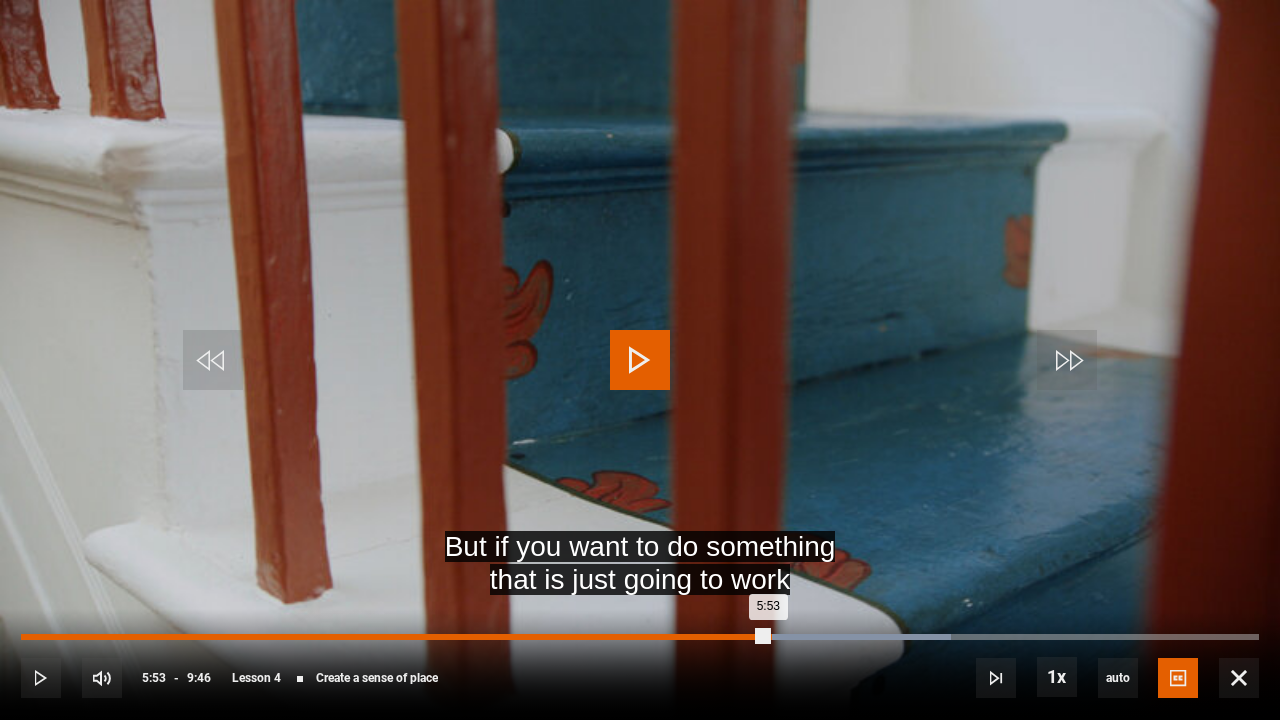 click on "5:53" at bounding box center (394, 637) 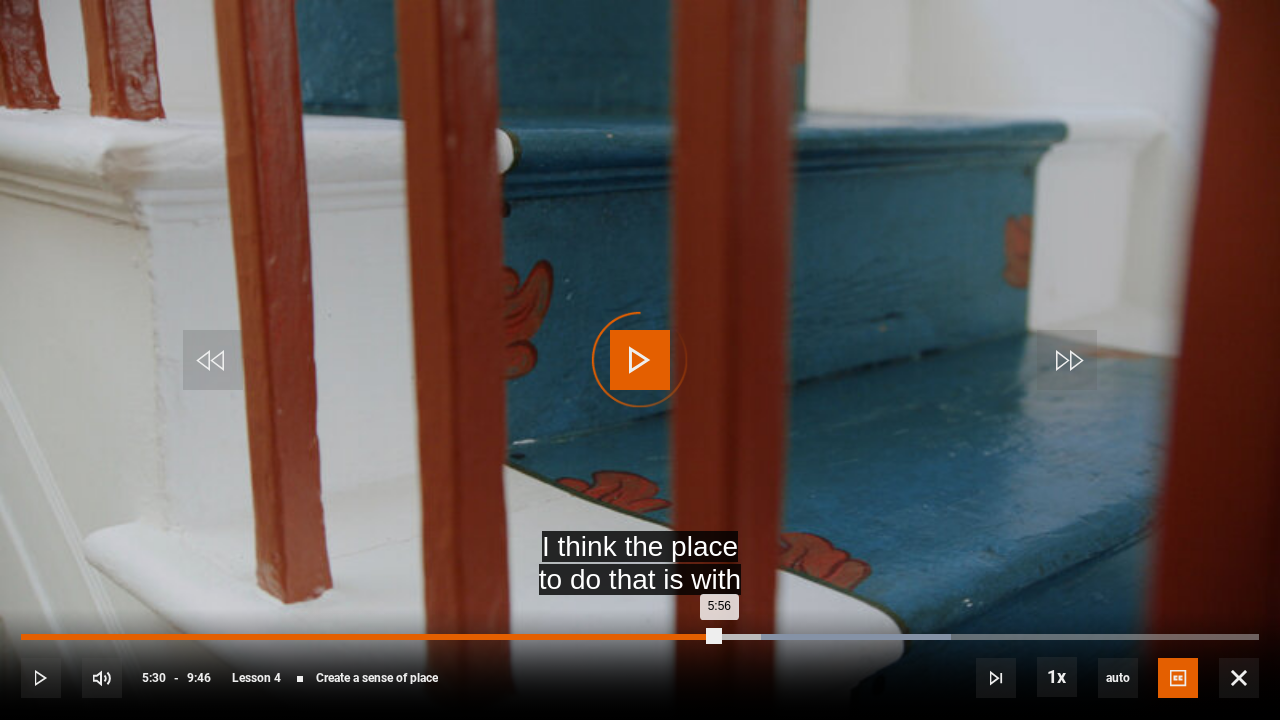 click on "Loaded :  75.09% 5:30 5:56" at bounding box center [640, 637] 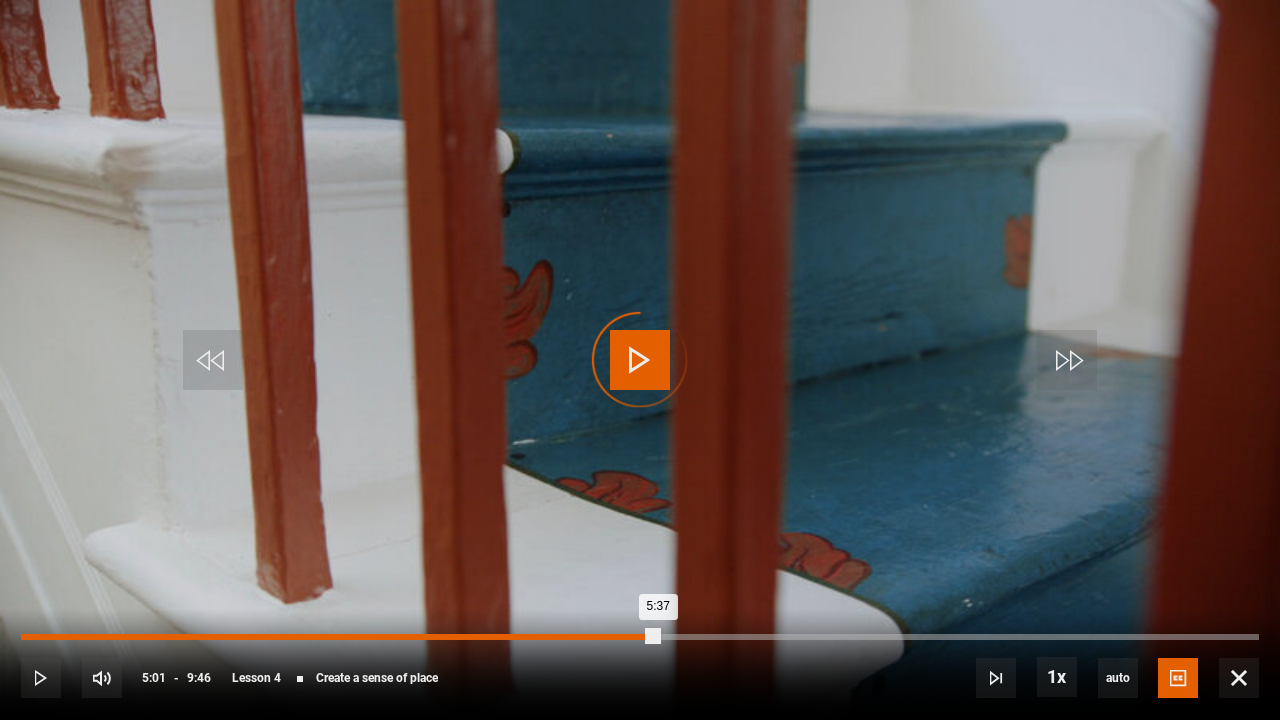 click on "Loaded :  0.00% 5:01 5:37" at bounding box center [640, 637] 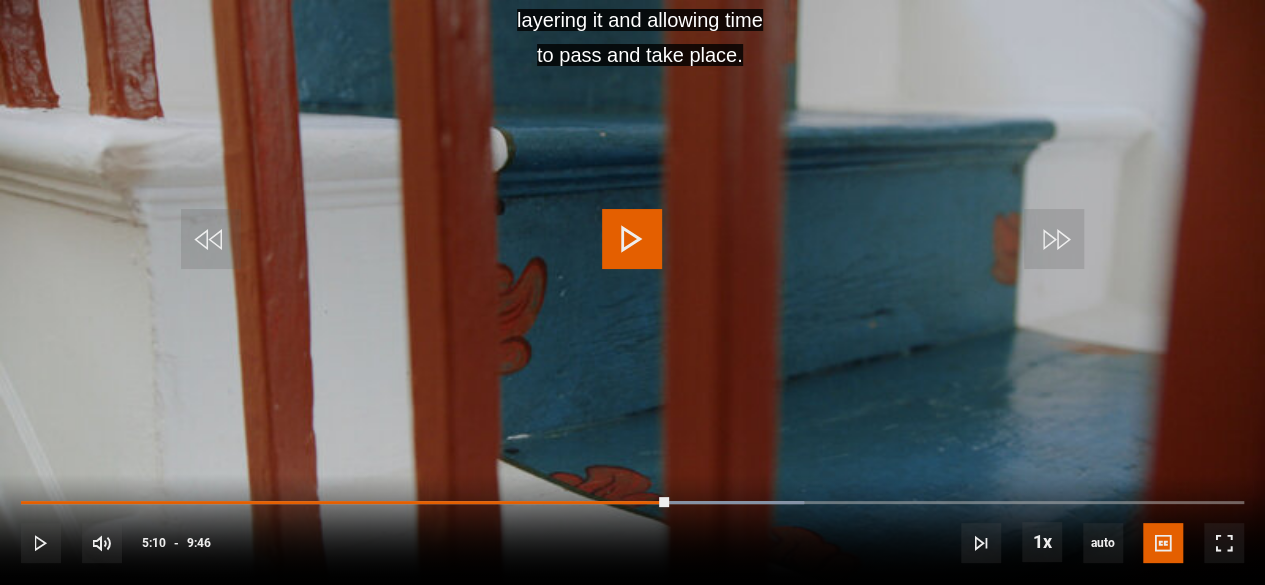 drag, startPoint x: 657, startPoint y: 438, endPoint x: 886, endPoint y: 414, distance: 230.25421 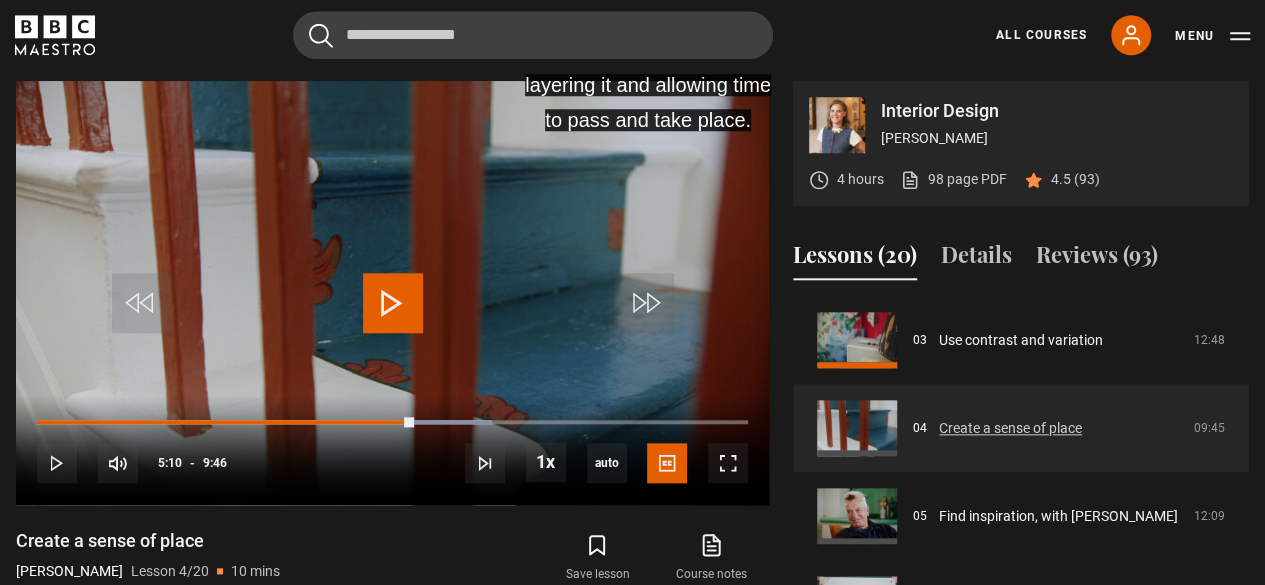 click on "Interior Design
[PERSON_NAME]
4 hours
98 page PDF
(opens in new tab)
4.5 (93)
layering it and allowing time
to pass and take place. Video Player is loading. Play Lesson Create a sense of place 10s Skip Back 10 seconds Play 10s Skip Forward 10 seconds Loaded :  63.99% 5:01 5:10 Play Mute 8% Current Time  5:10 - Duration  9:46
[PERSON_NAME]
Lesson 4
Create a sense of place
1x Playback Rate 2x 1.5x 1x , selected 0.5x auto Quality" at bounding box center (632, 404) 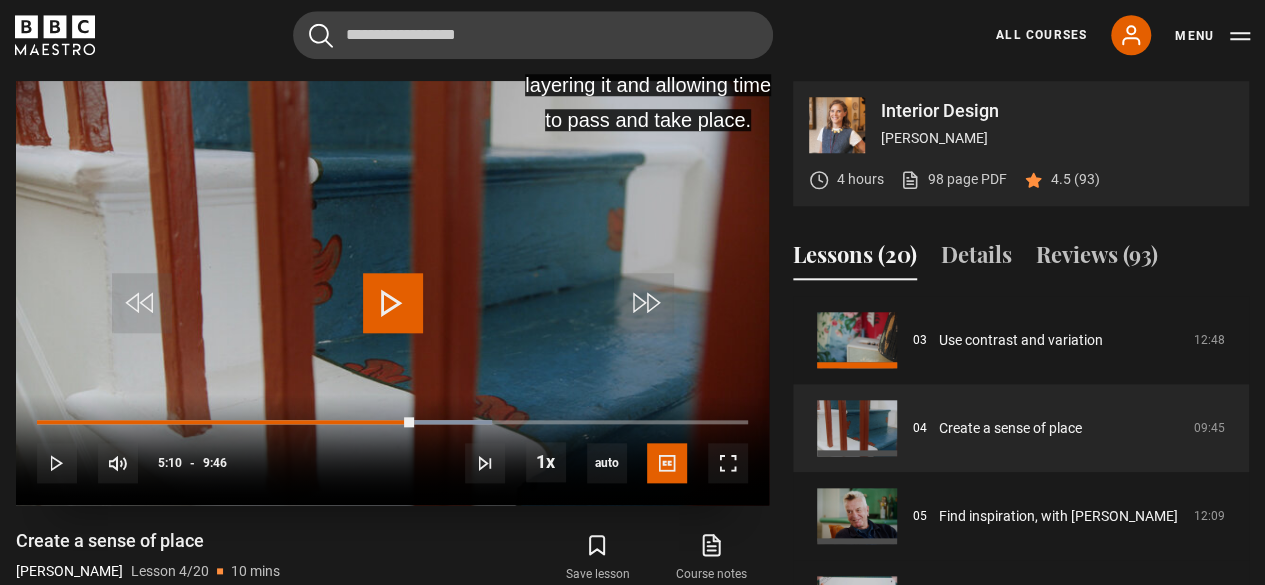 click at bounding box center [393, 303] 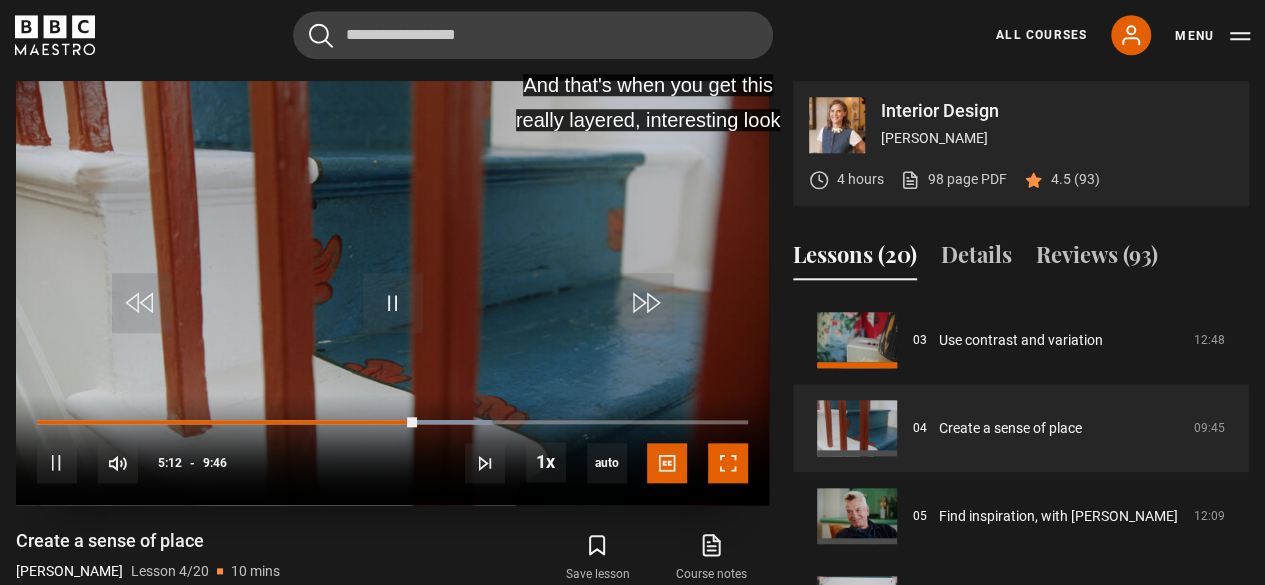 click at bounding box center (728, 463) 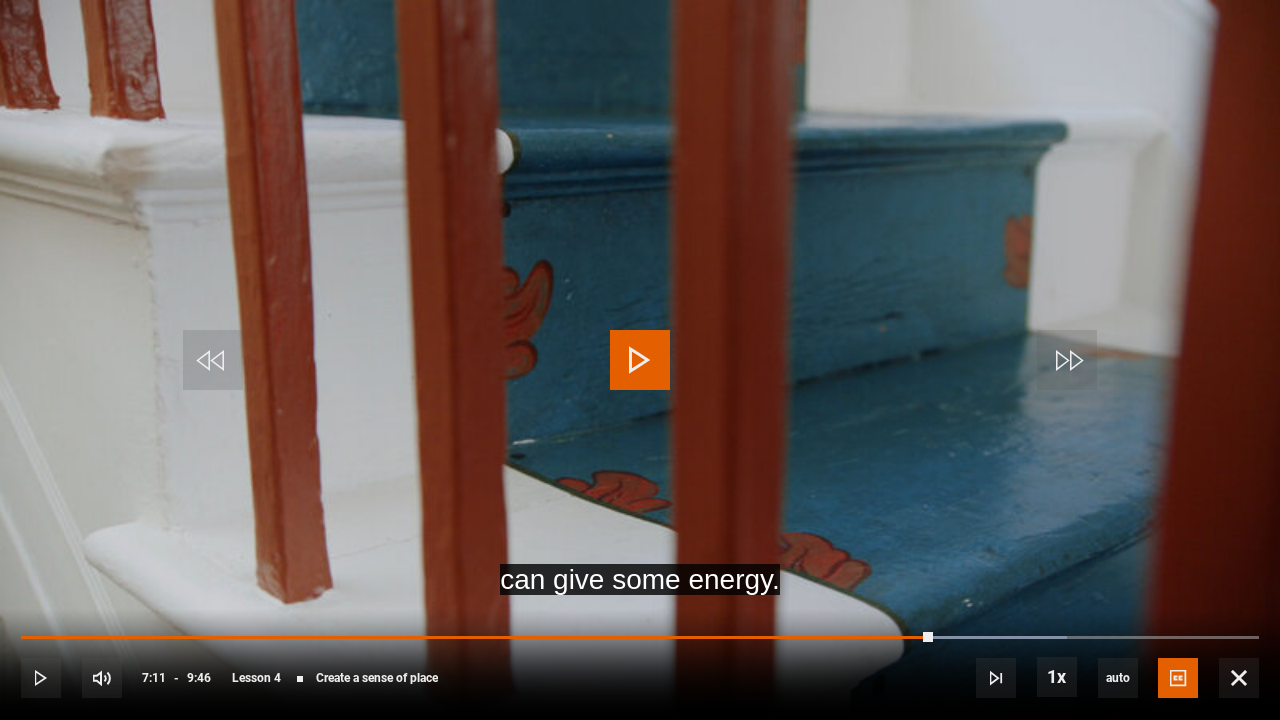 click at bounding box center (640, 360) 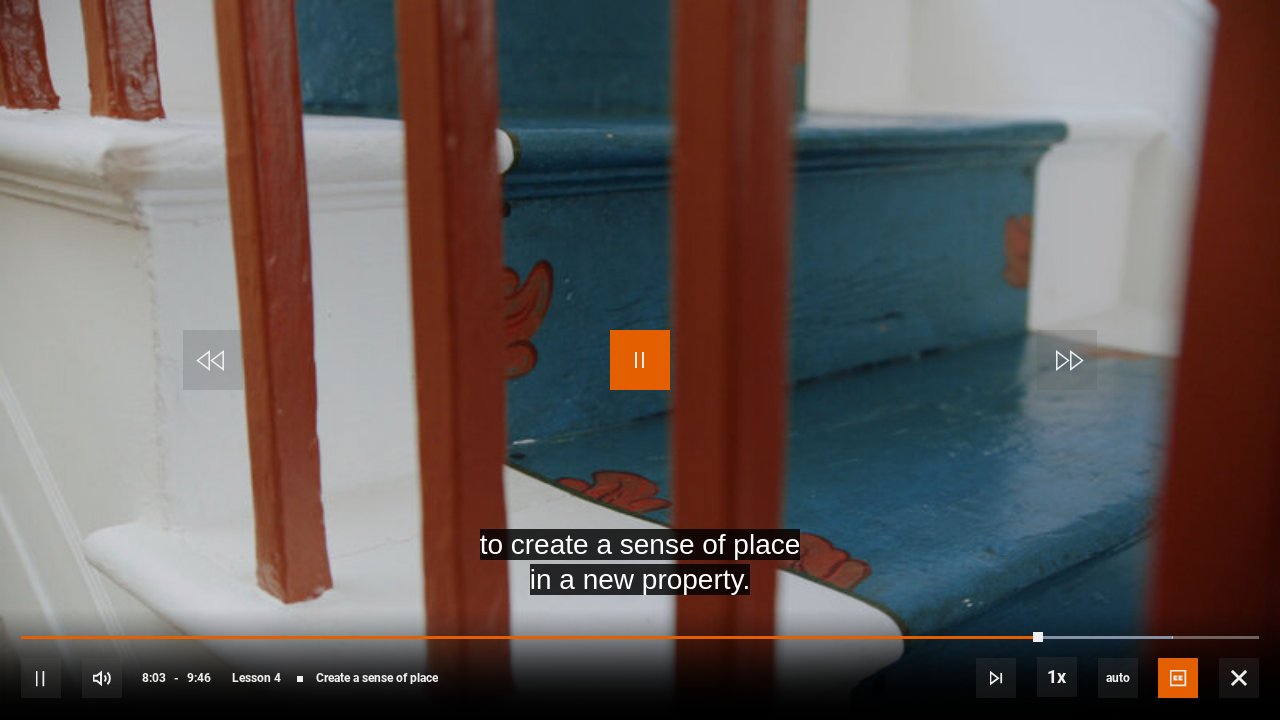 click at bounding box center [640, 360] 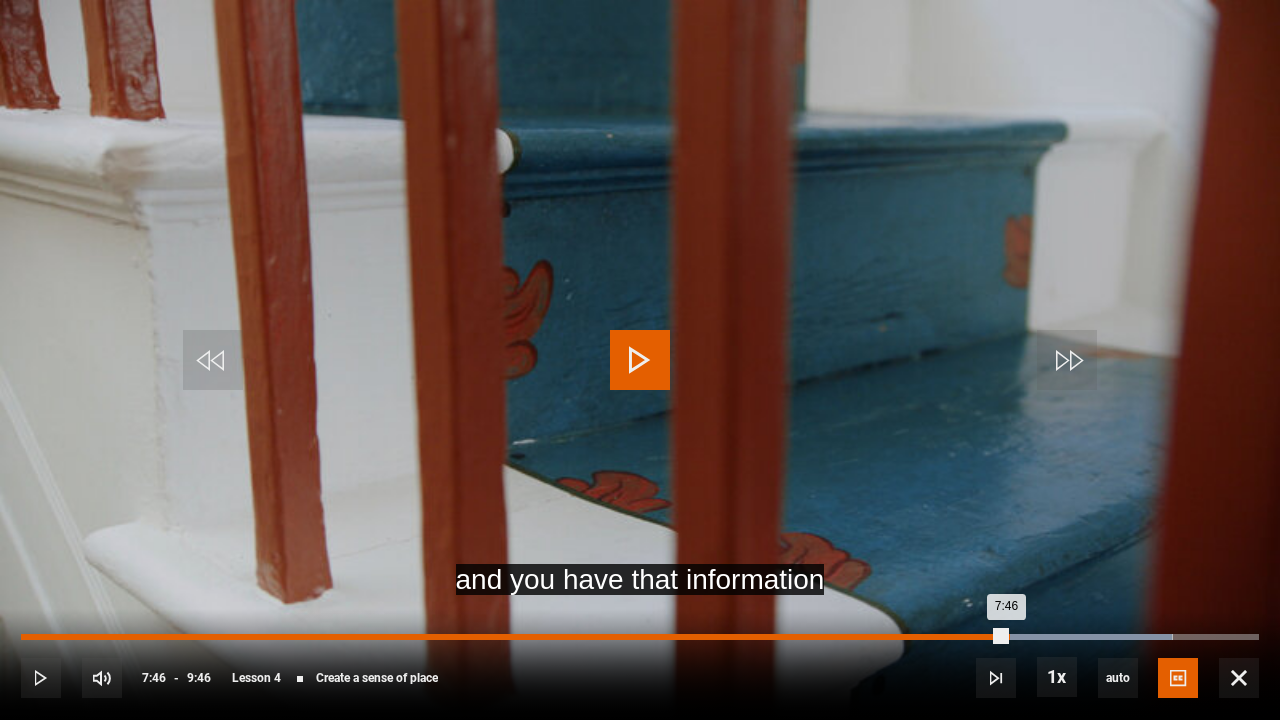 click on "7:46" at bounding box center [513, 637] 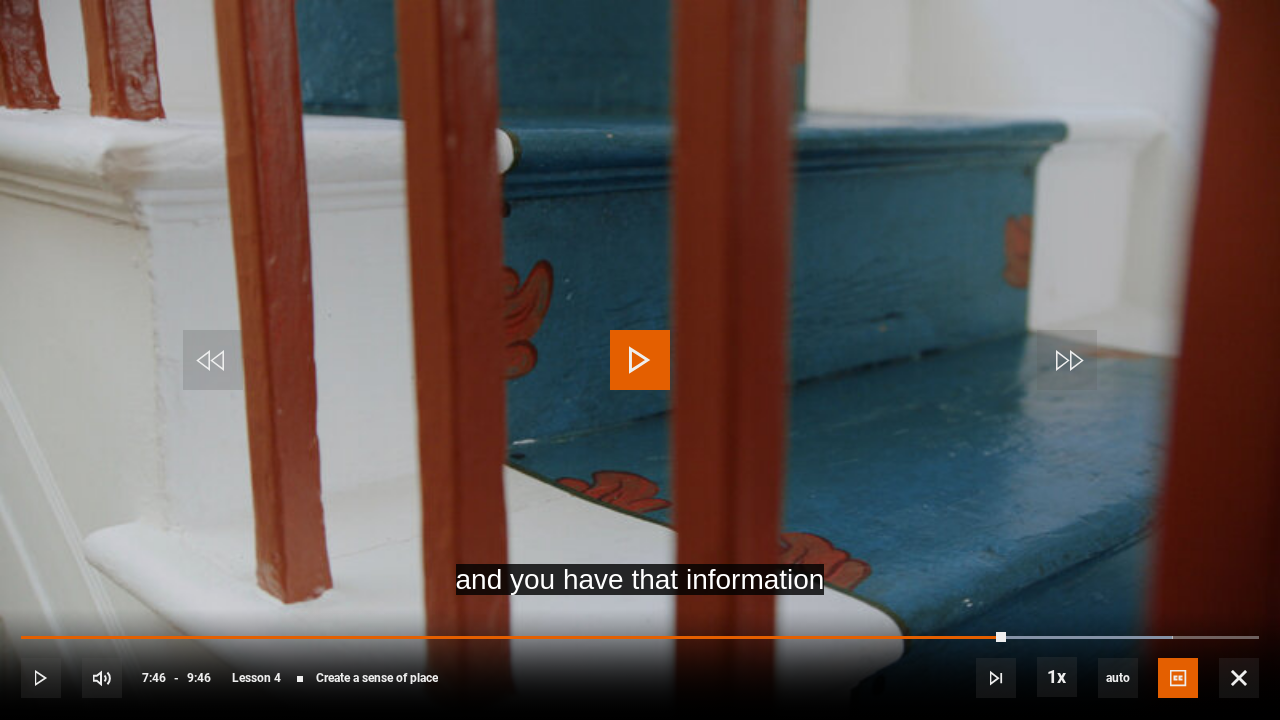 click at bounding box center [640, 360] 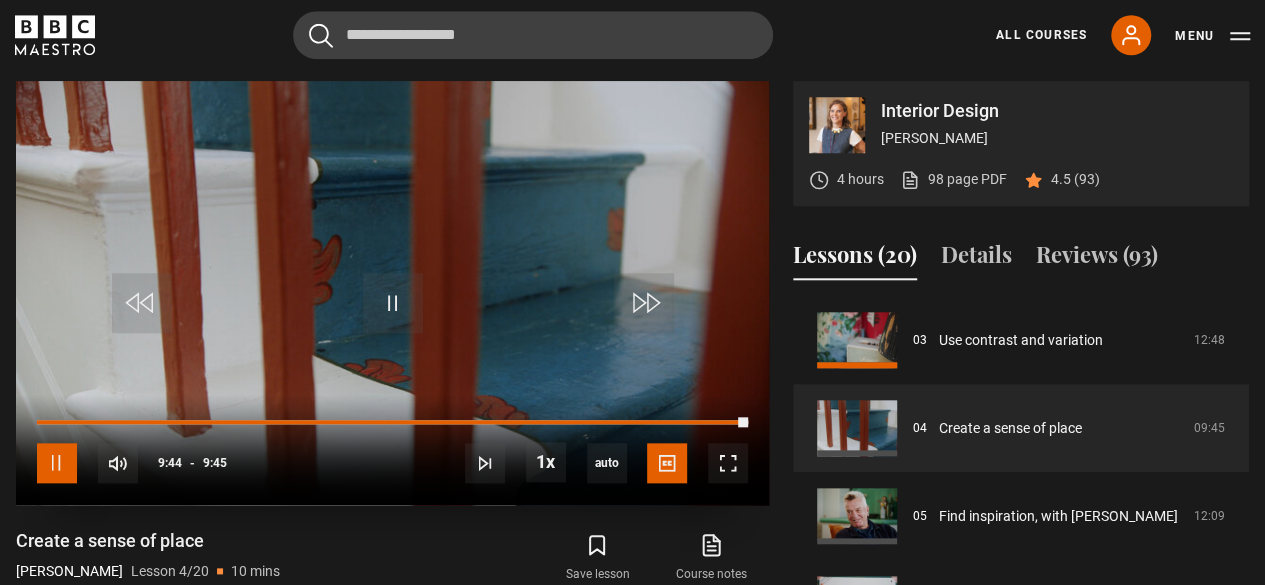 click on "Video Player is loading. Play Lesson Create a sense of place 10s Skip Back 10 seconds Pause 10s Skip Forward 10 seconds Loaded :  100.00% 0:26 9:45 Pause Mute 8% Current Time  9:44 - Duration  9:45
[PERSON_NAME]
Lesson 4
Create a sense of place
1x Playback Rate 2x 1.5x 1x , selected 0.5x auto Quality 360p 720p 1080p 2160p Auto , selected Captions captions off English  Captions , selected This is a modal window.
Lesson Completed
Up next
Find inspiration, with [PERSON_NAME]
Cancel
Do you want to save this lesson?
Save lesson" at bounding box center (392, 293) 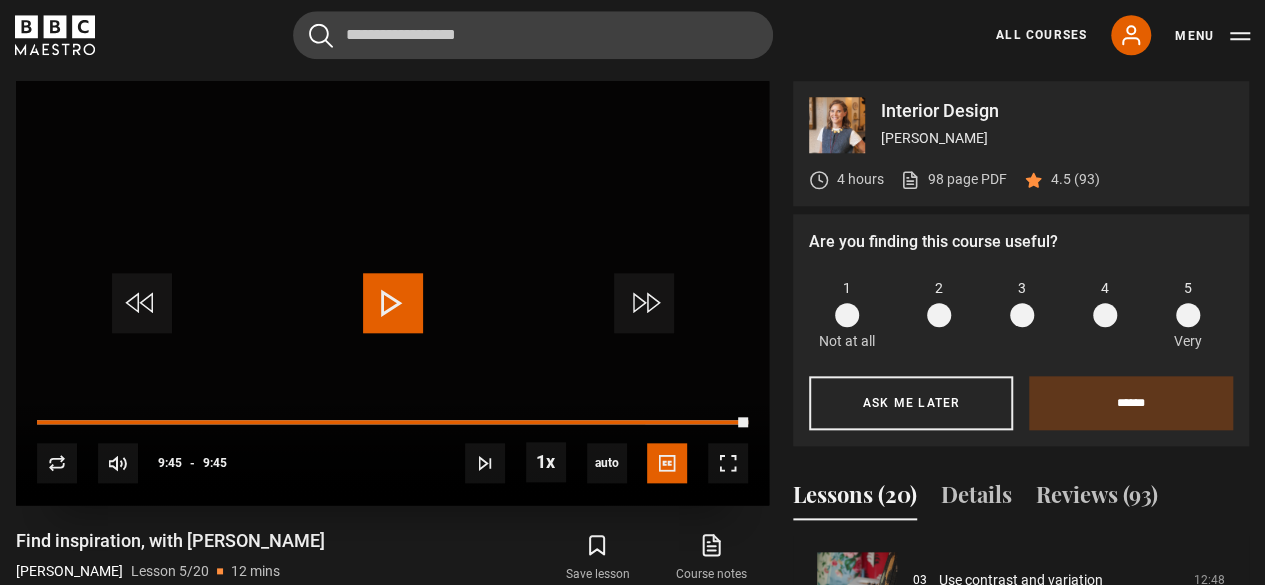 scroll, scrollTop: 938, scrollLeft: 0, axis: vertical 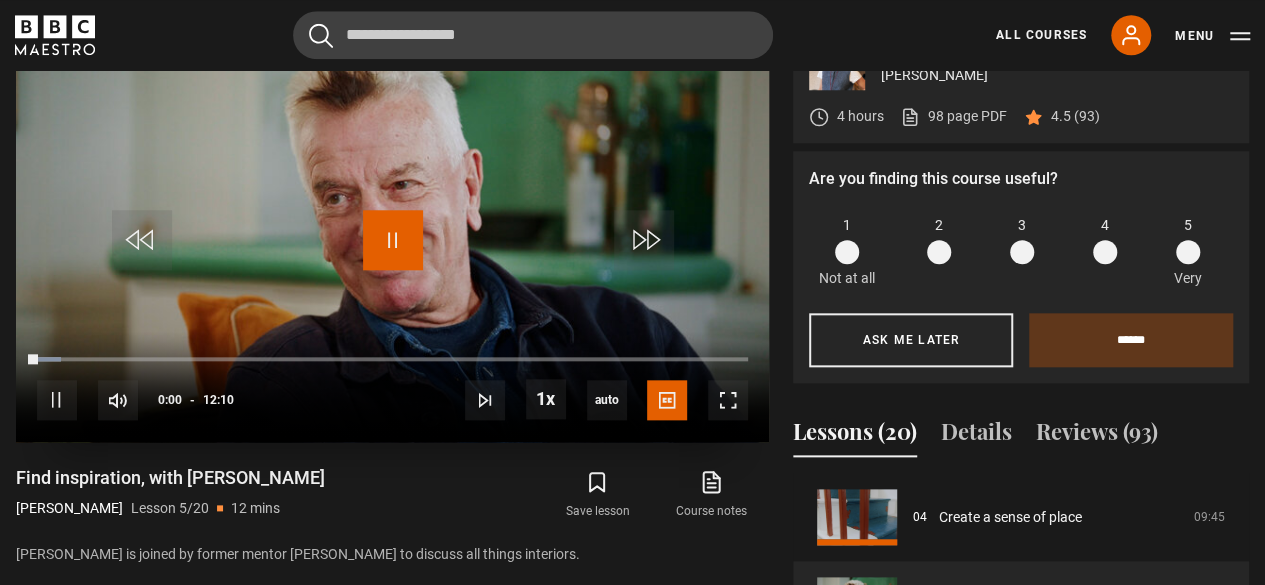 click at bounding box center [393, 240] 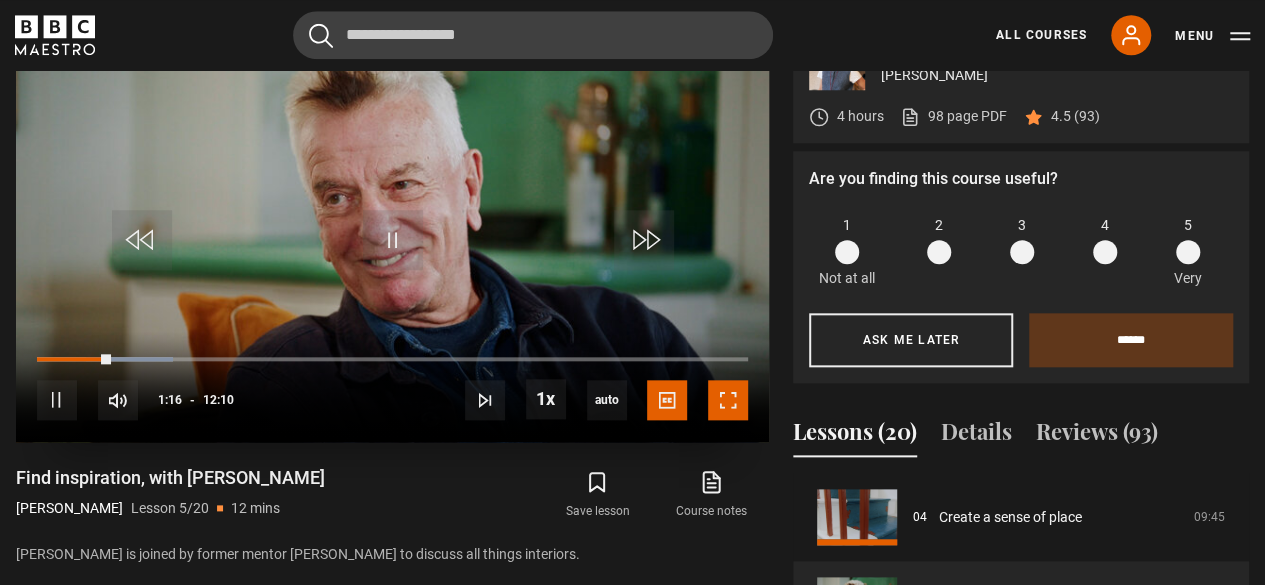click at bounding box center [728, 400] 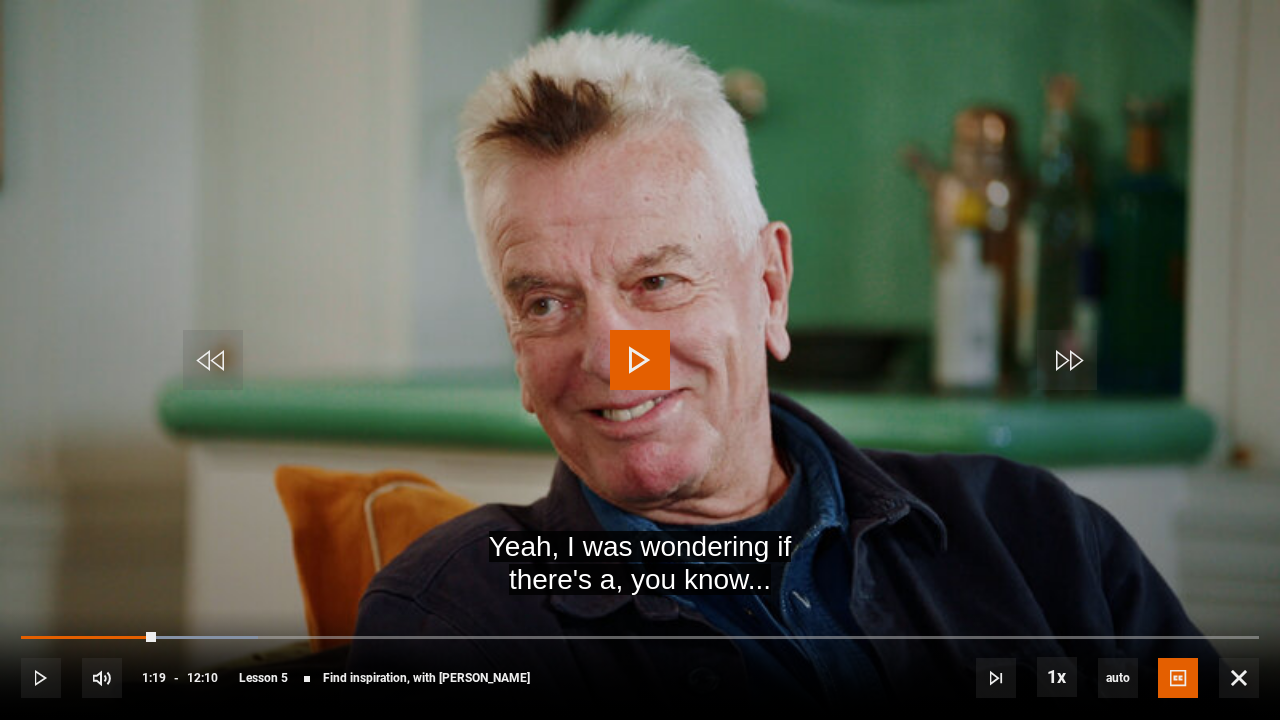 click at bounding box center [640, 360] 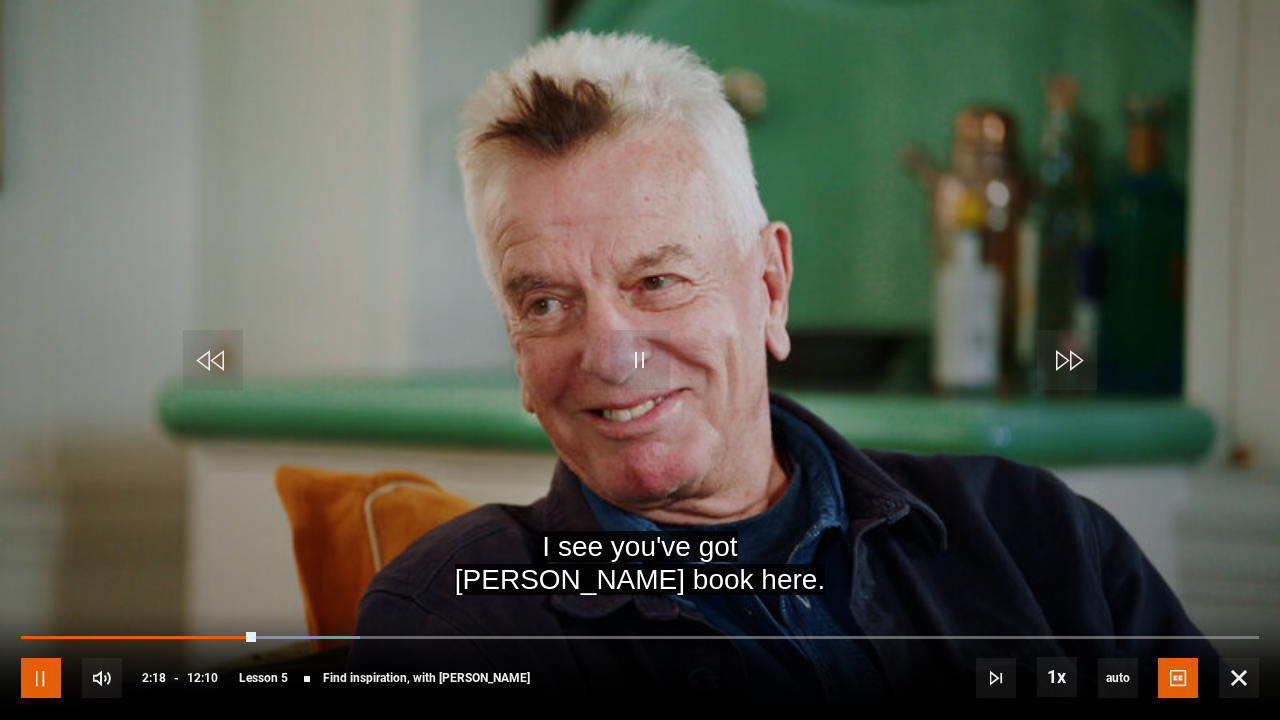 click at bounding box center (41, 678) 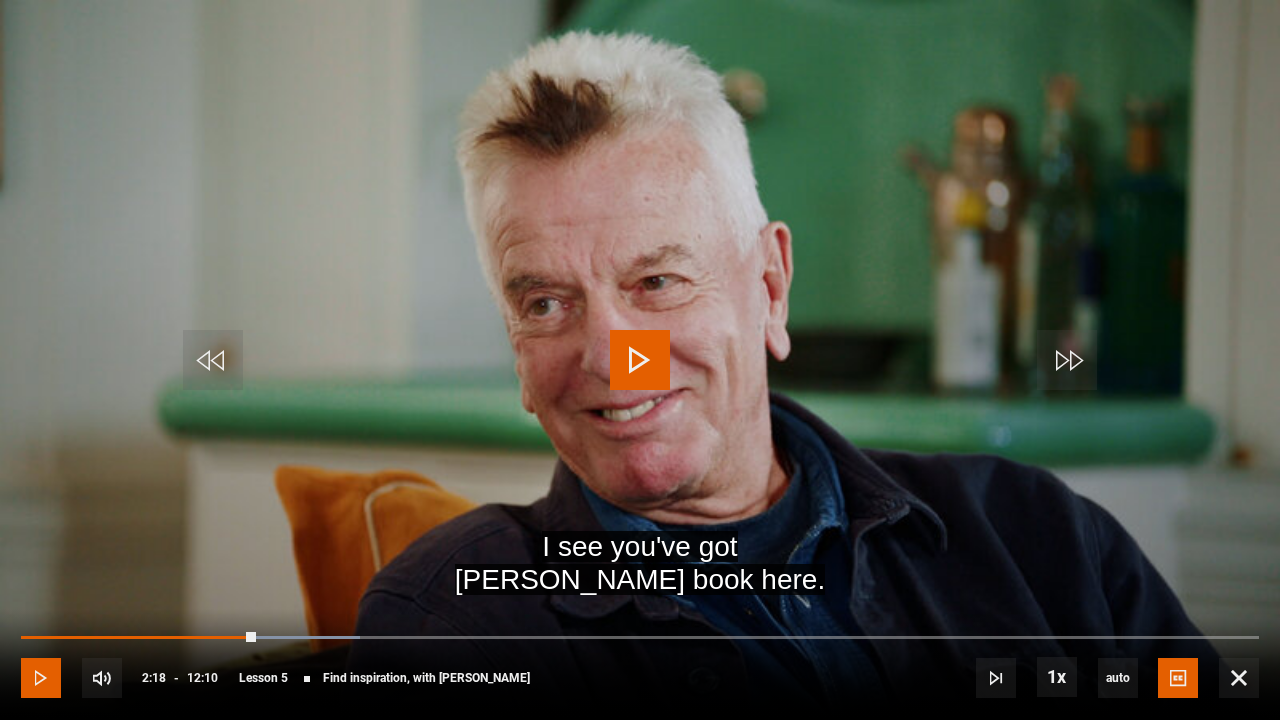 click at bounding box center [41, 678] 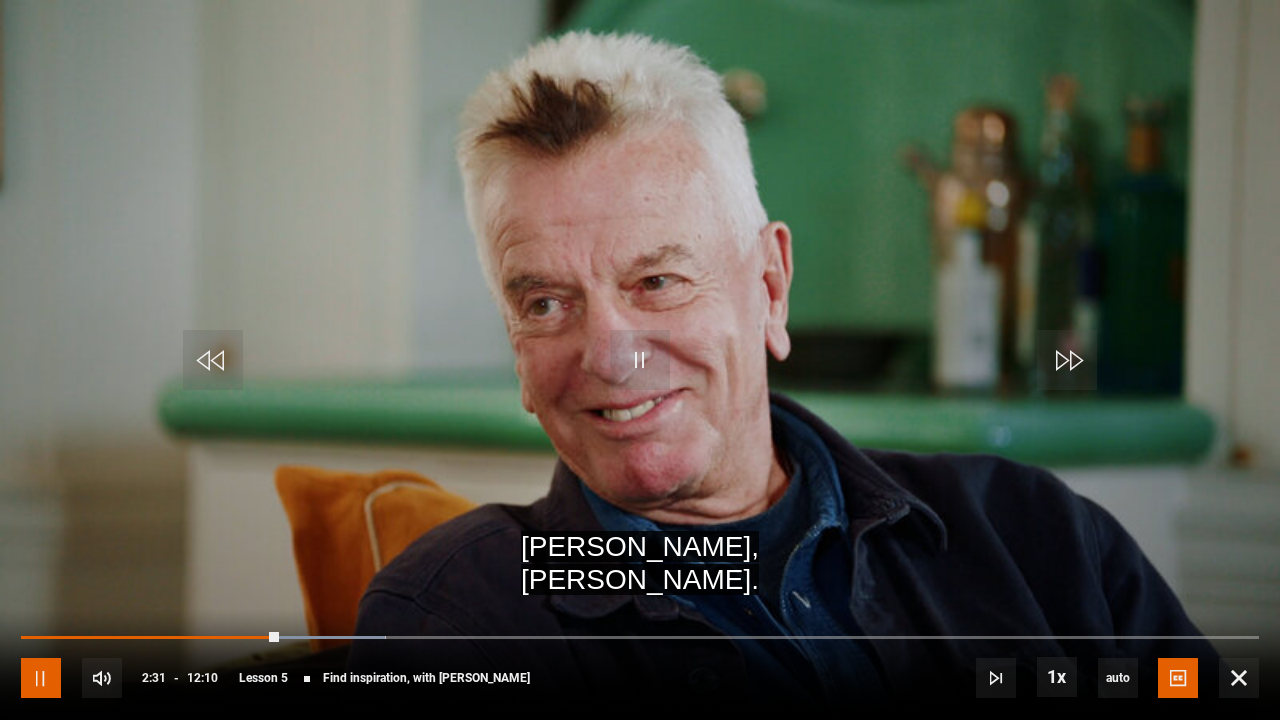 click at bounding box center (41, 678) 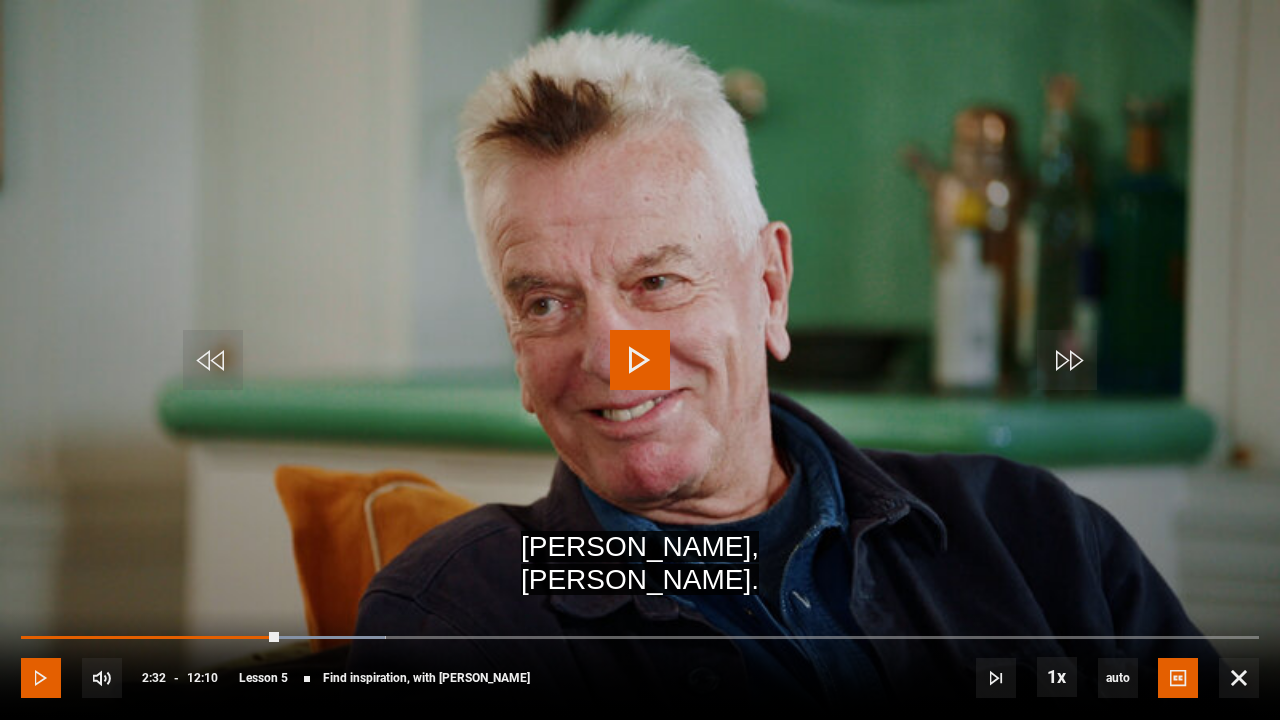 click at bounding box center (41, 678) 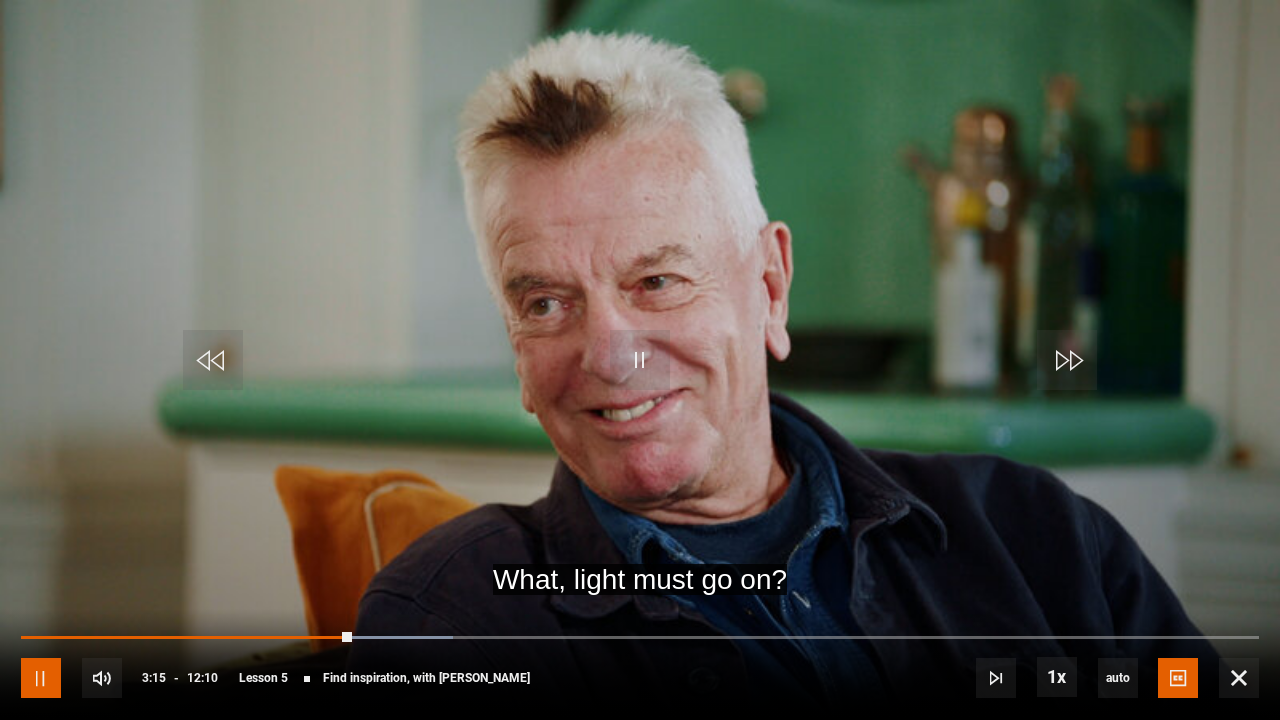 click at bounding box center (41, 678) 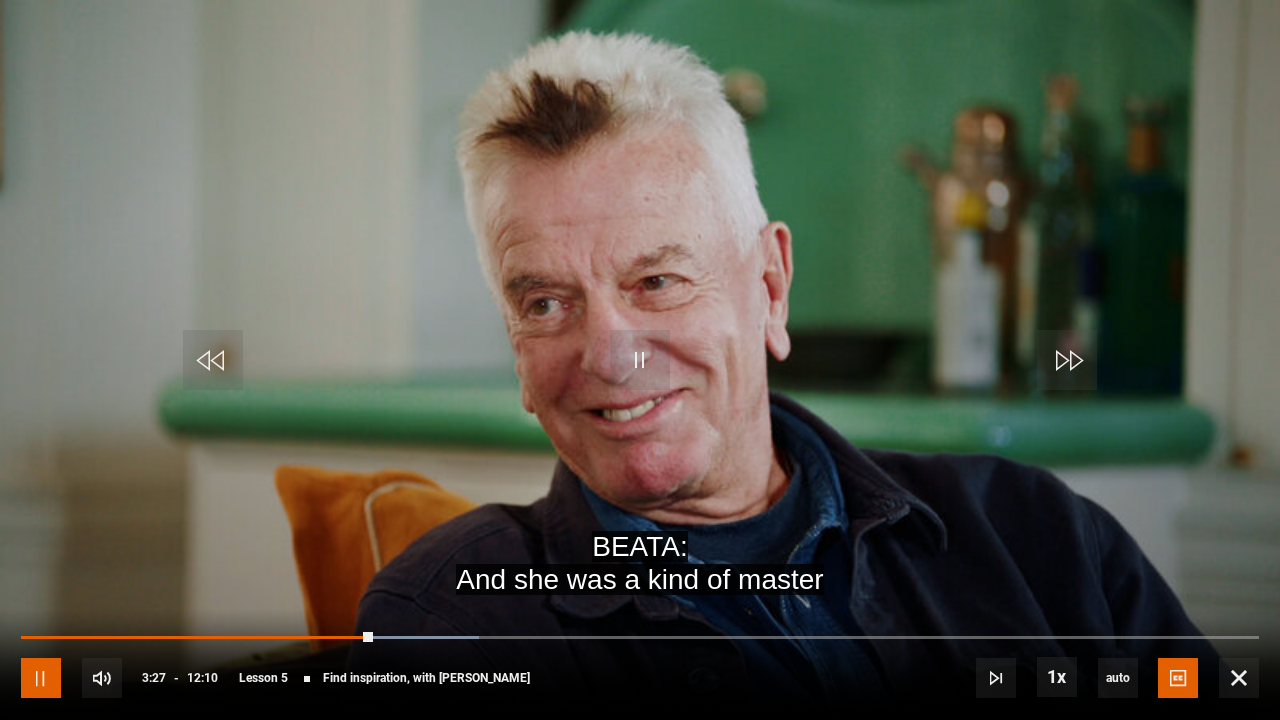click at bounding box center (41, 678) 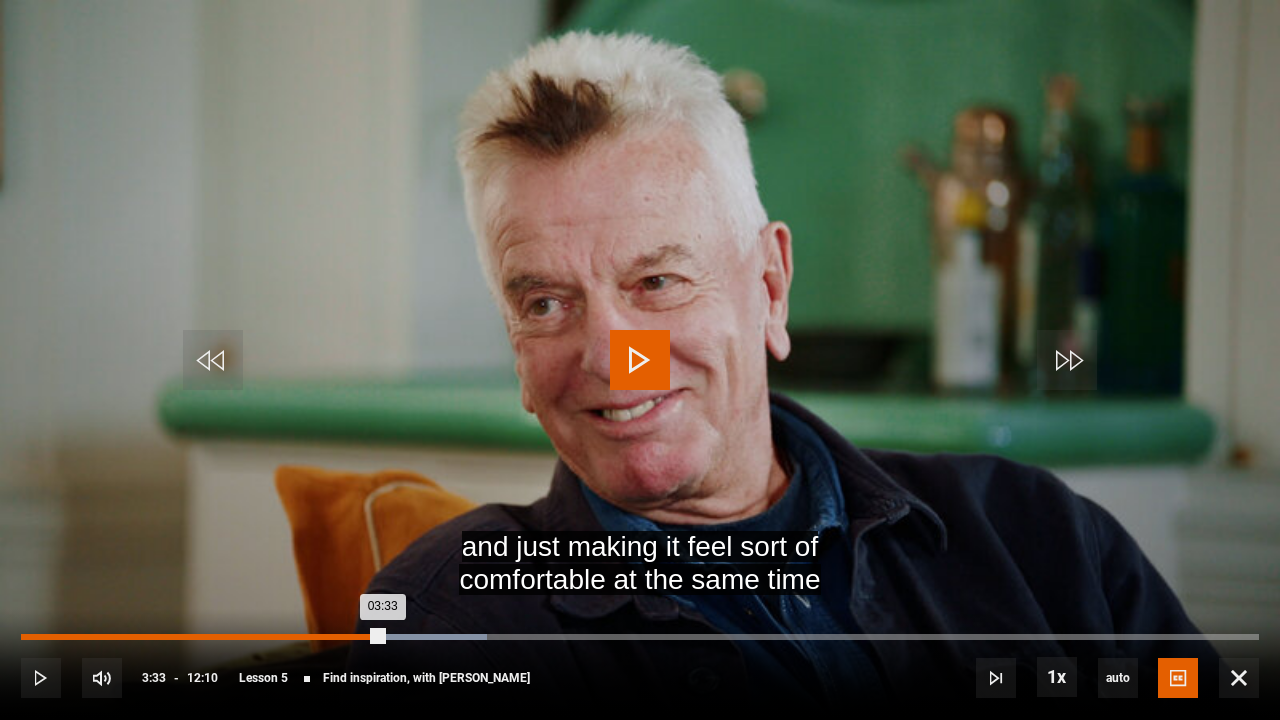 click on "03:33" at bounding box center [202, 637] 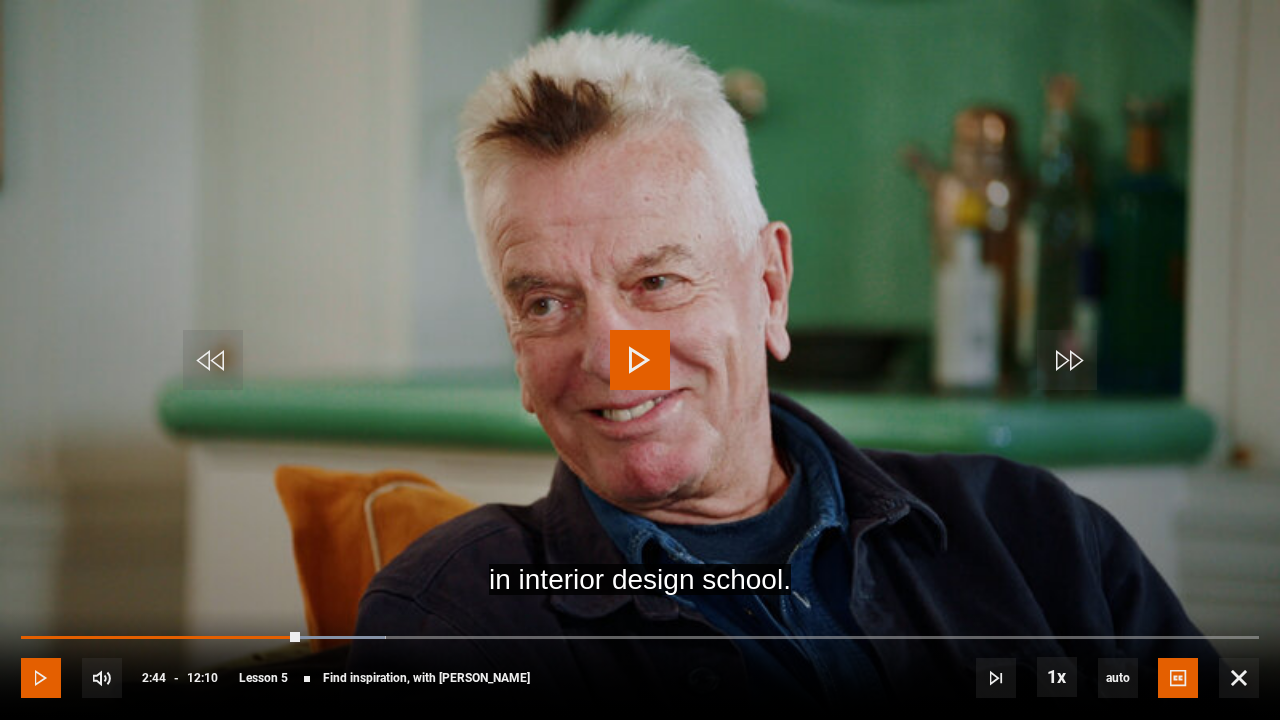 click at bounding box center [41, 678] 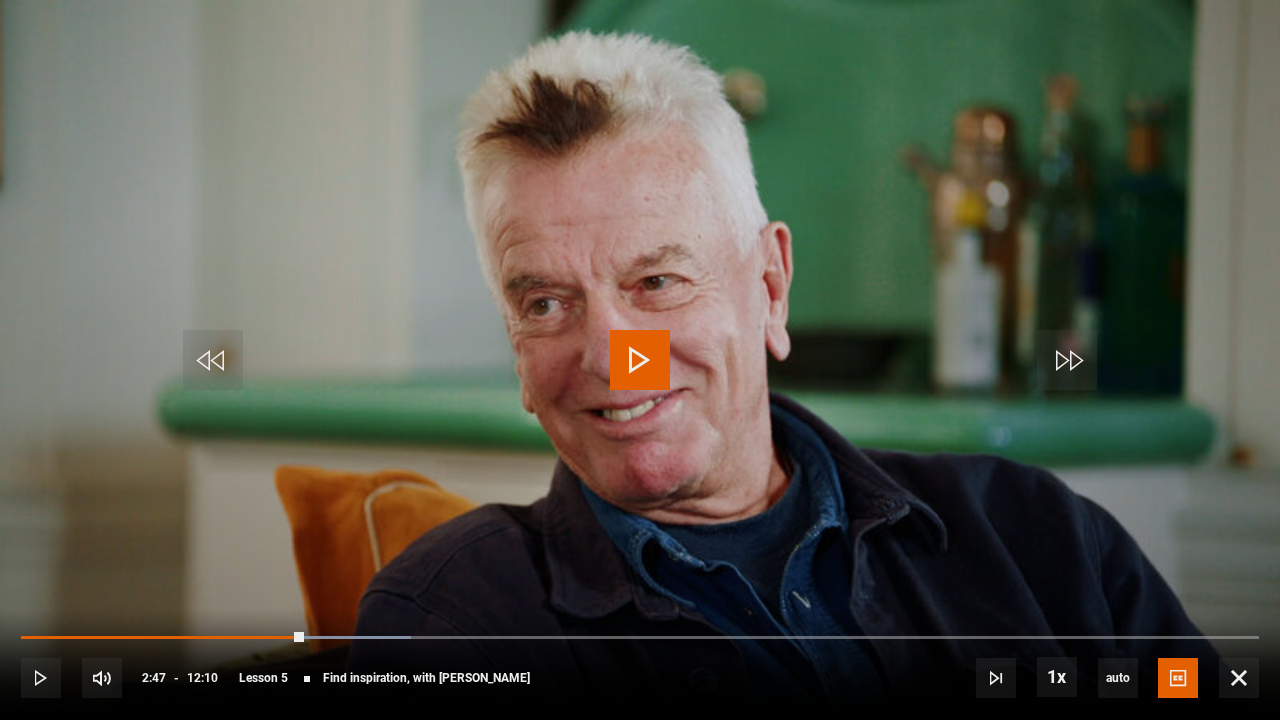 click at bounding box center [640, 360] 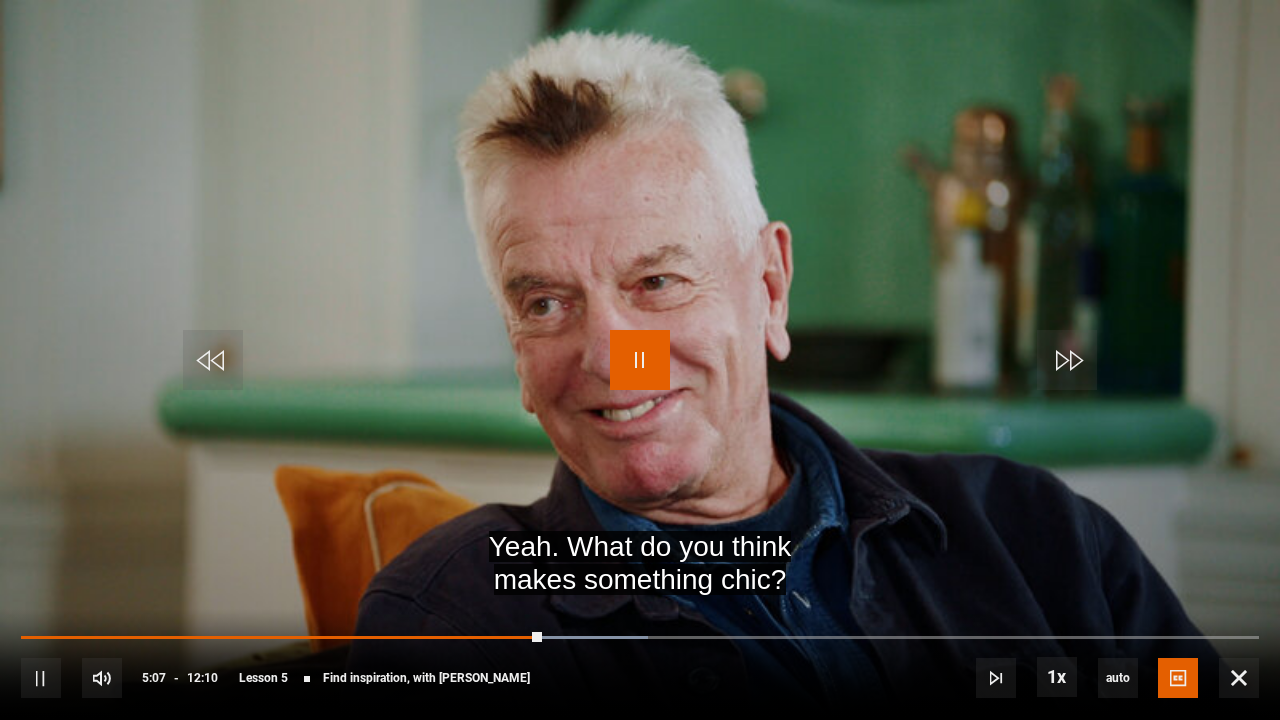 click at bounding box center (640, 360) 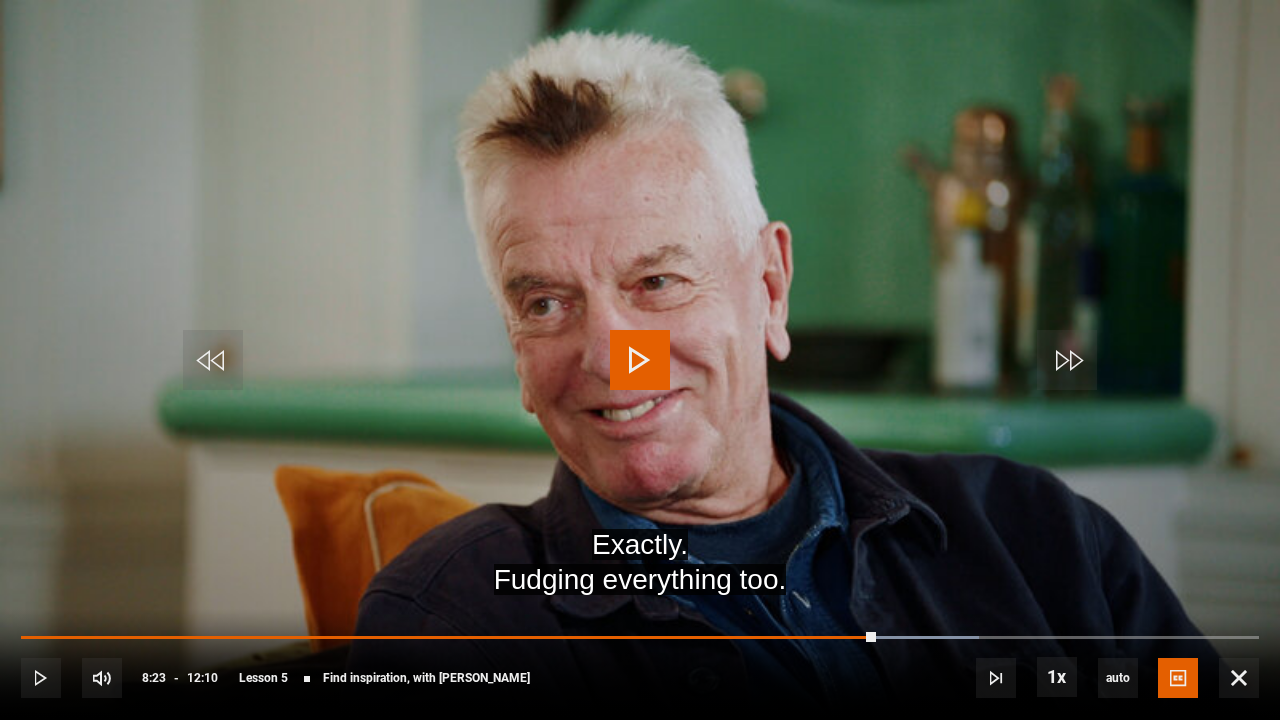 click at bounding box center [640, 360] 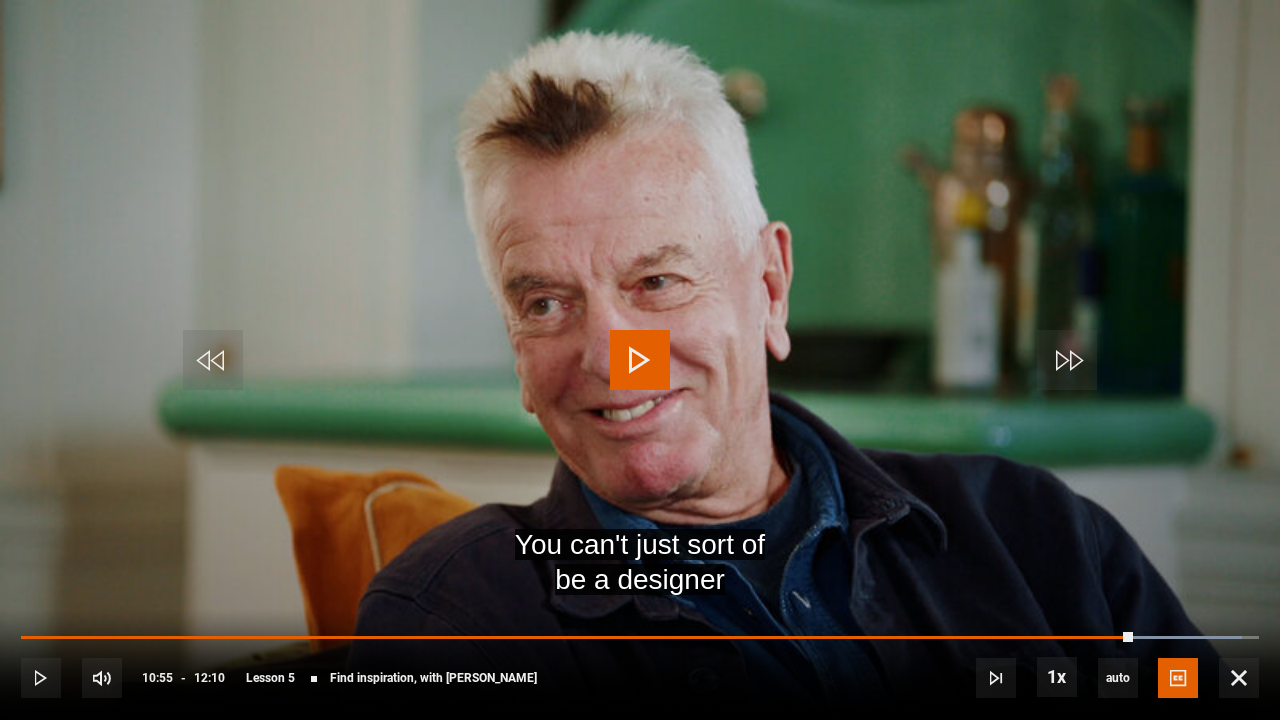 click at bounding box center [640, 360] 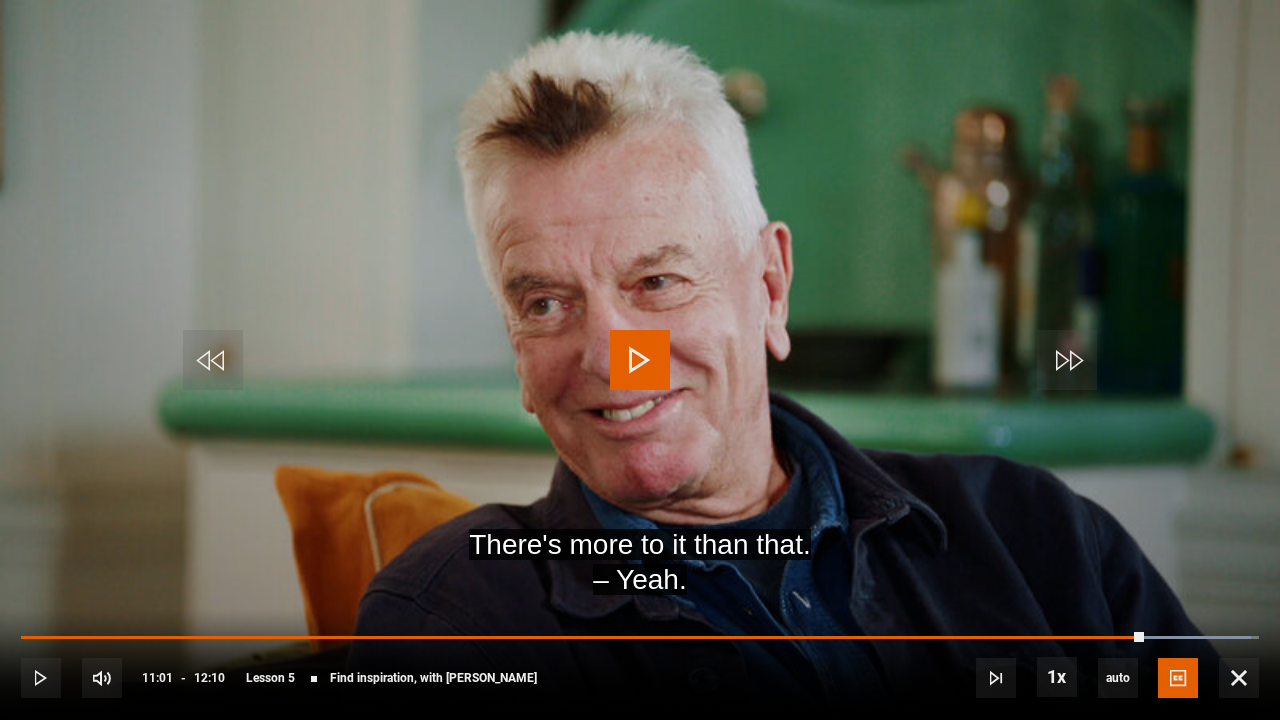 click at bounding box center (640, 360) 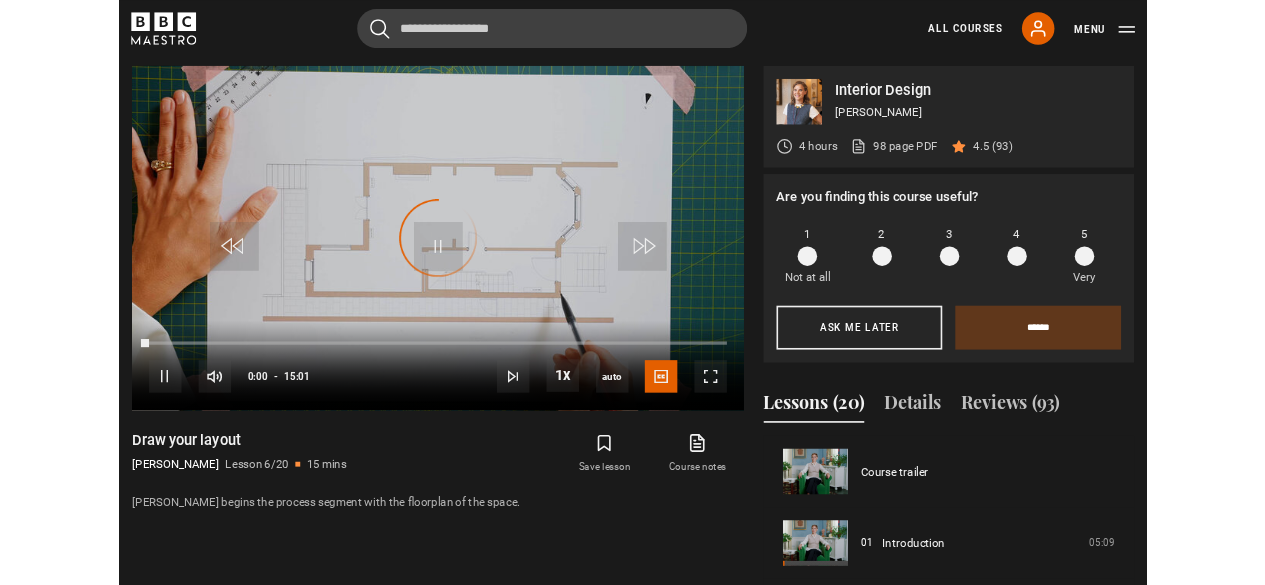 scroll, scrollTop: 938, scrollLeft: 0, axis: vertical 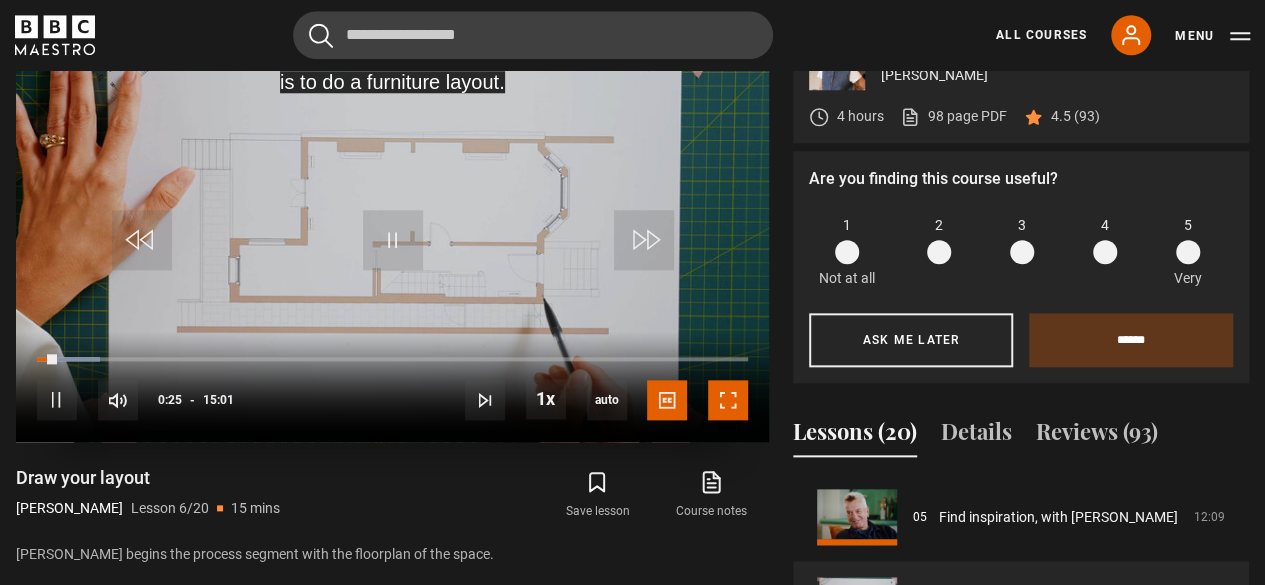click at bounding box center [728, 400] 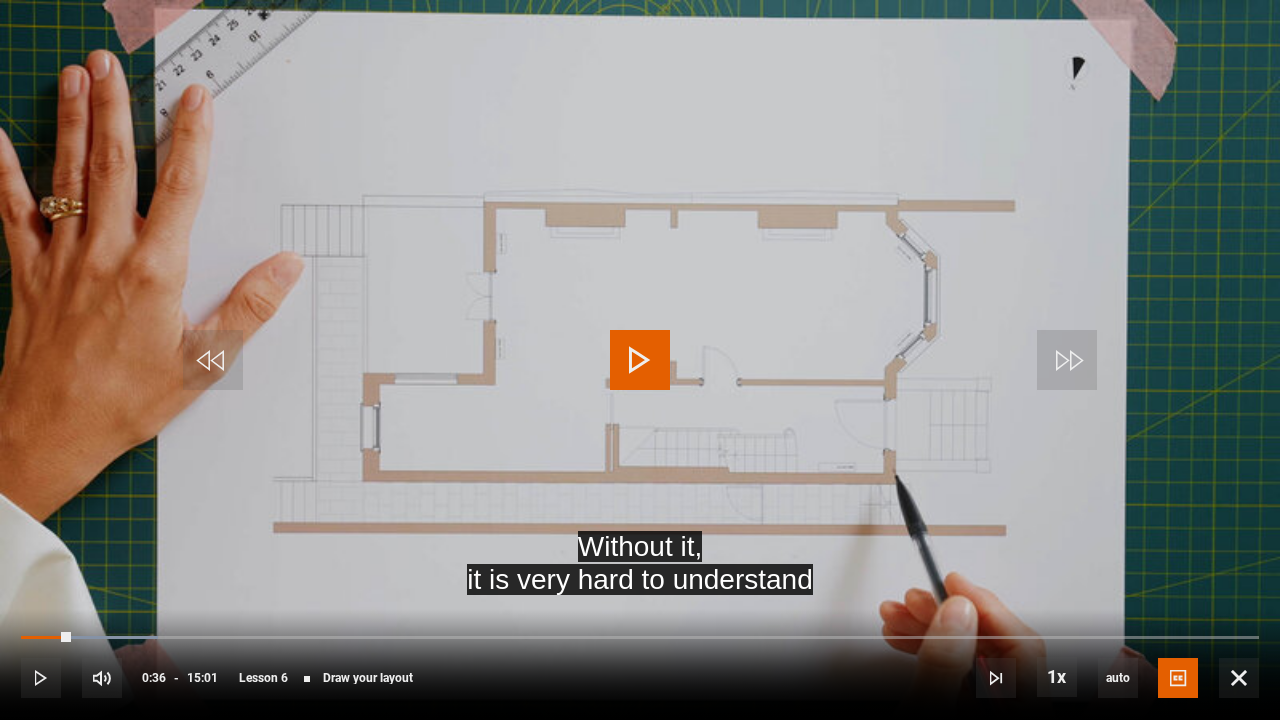 click at bounding box center [640, 360] 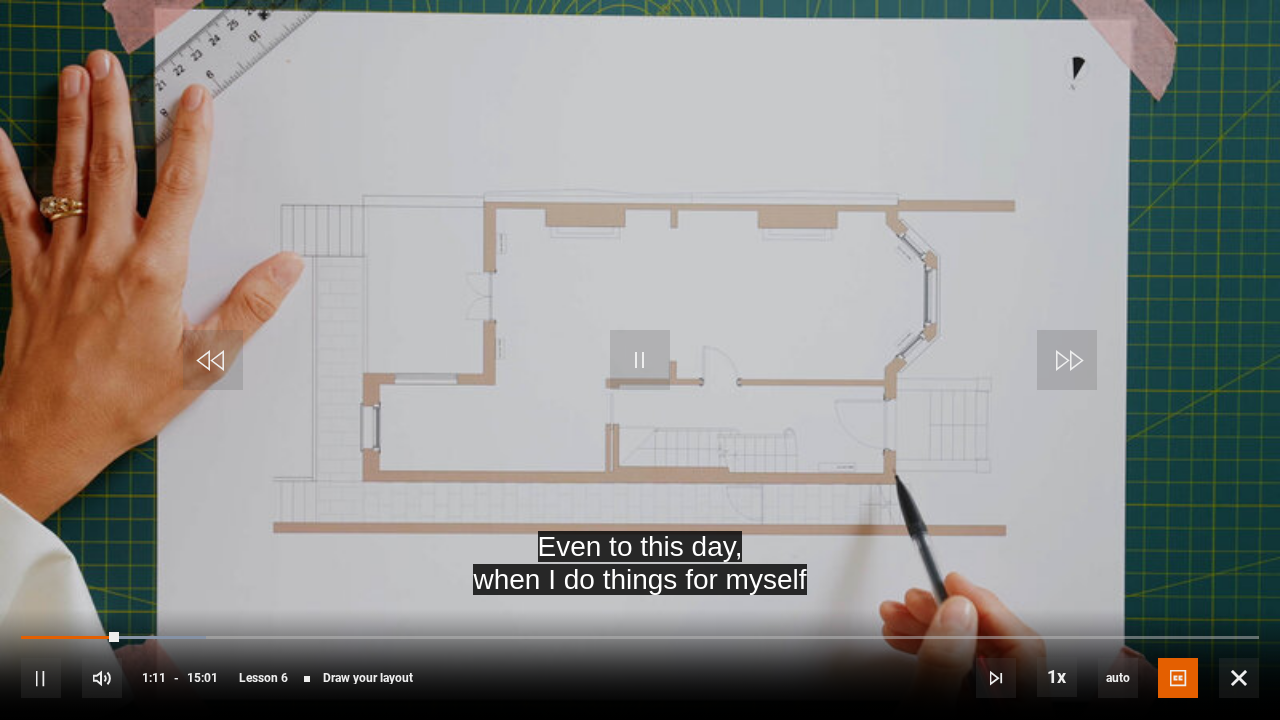 drag, startPoint x: 468, startPoint y: 119, endPoint x: 410, endPoint y: 226, distance: 121.70867 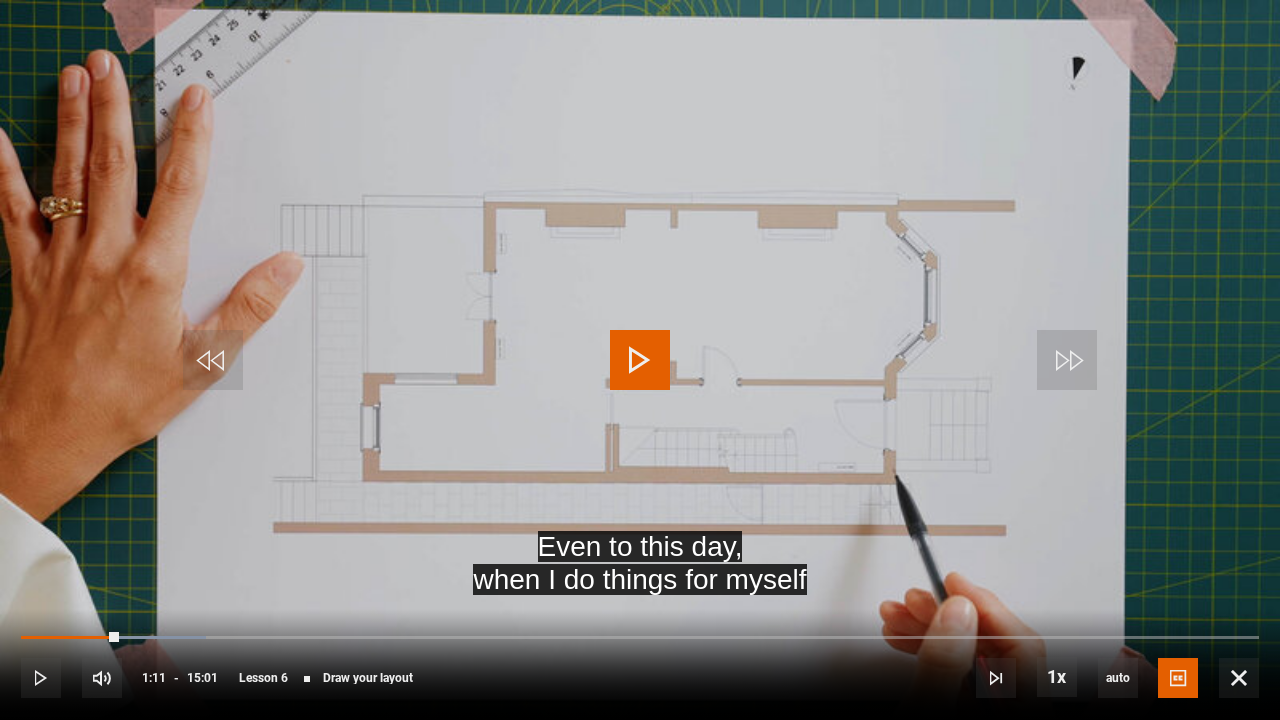 click at bounding box center [640, 360] 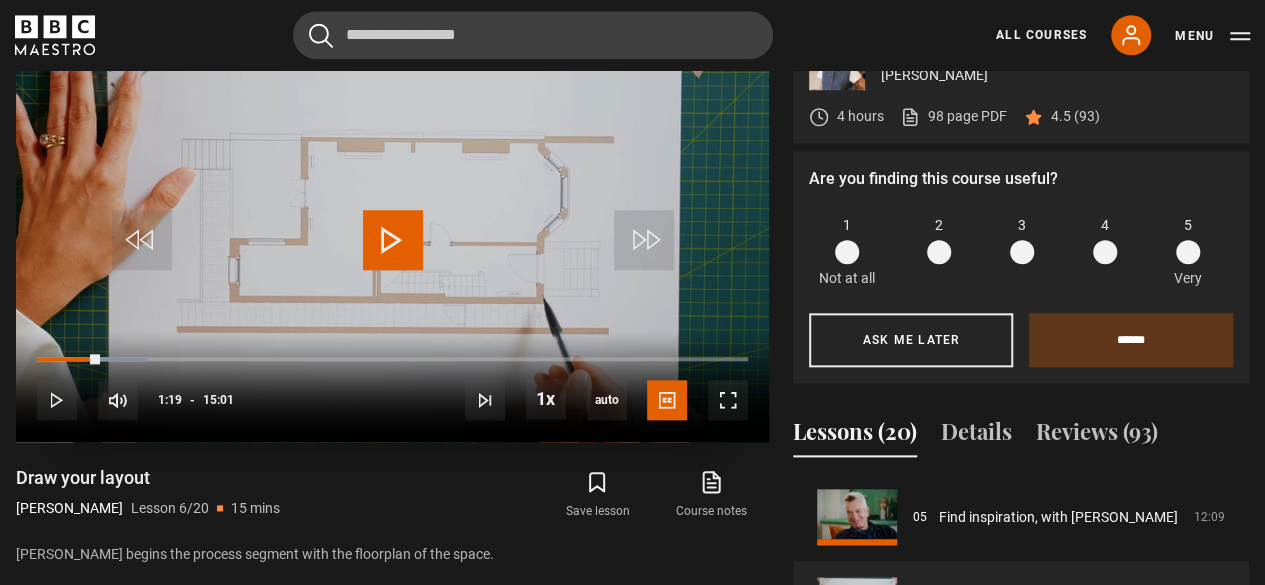 click at bounding box center (393, 240) 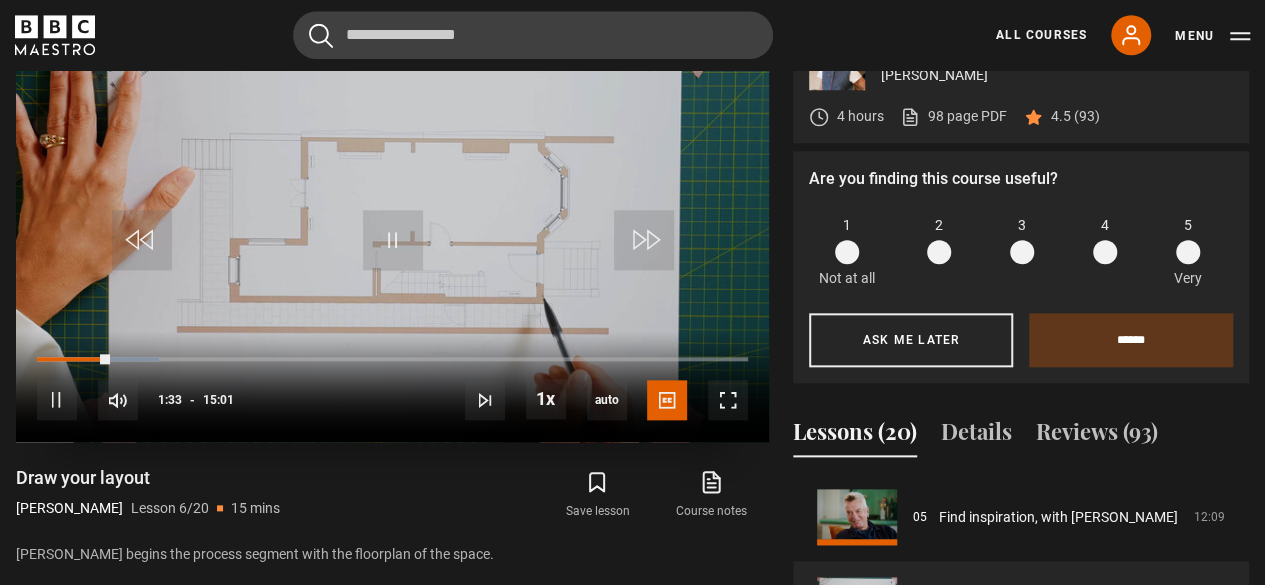 drag, startPoint x: 335, startPoint y: 97, endPoint x: 571, endPoint y: 269, distance: 292.0274 